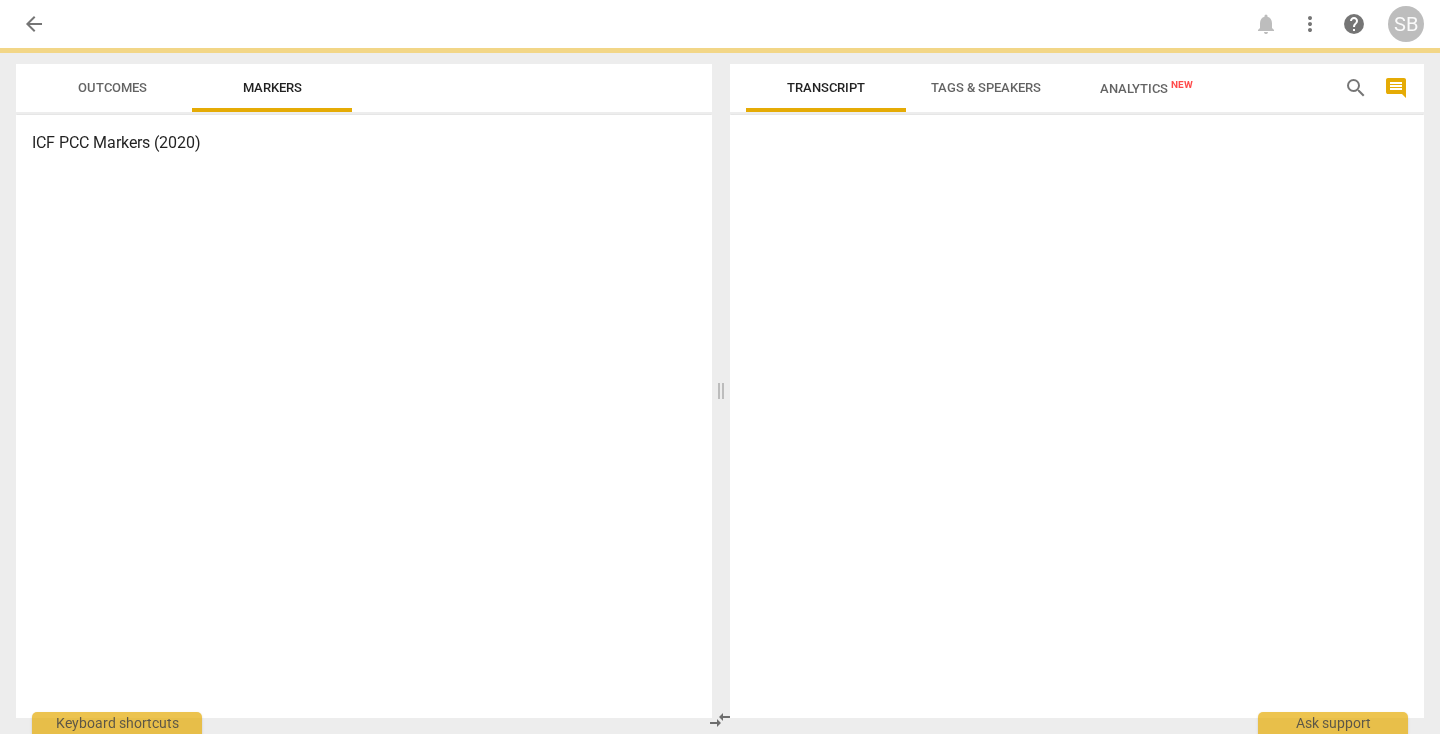 scroll, scrollTop: 0, scrollLeft: 0, axis: both 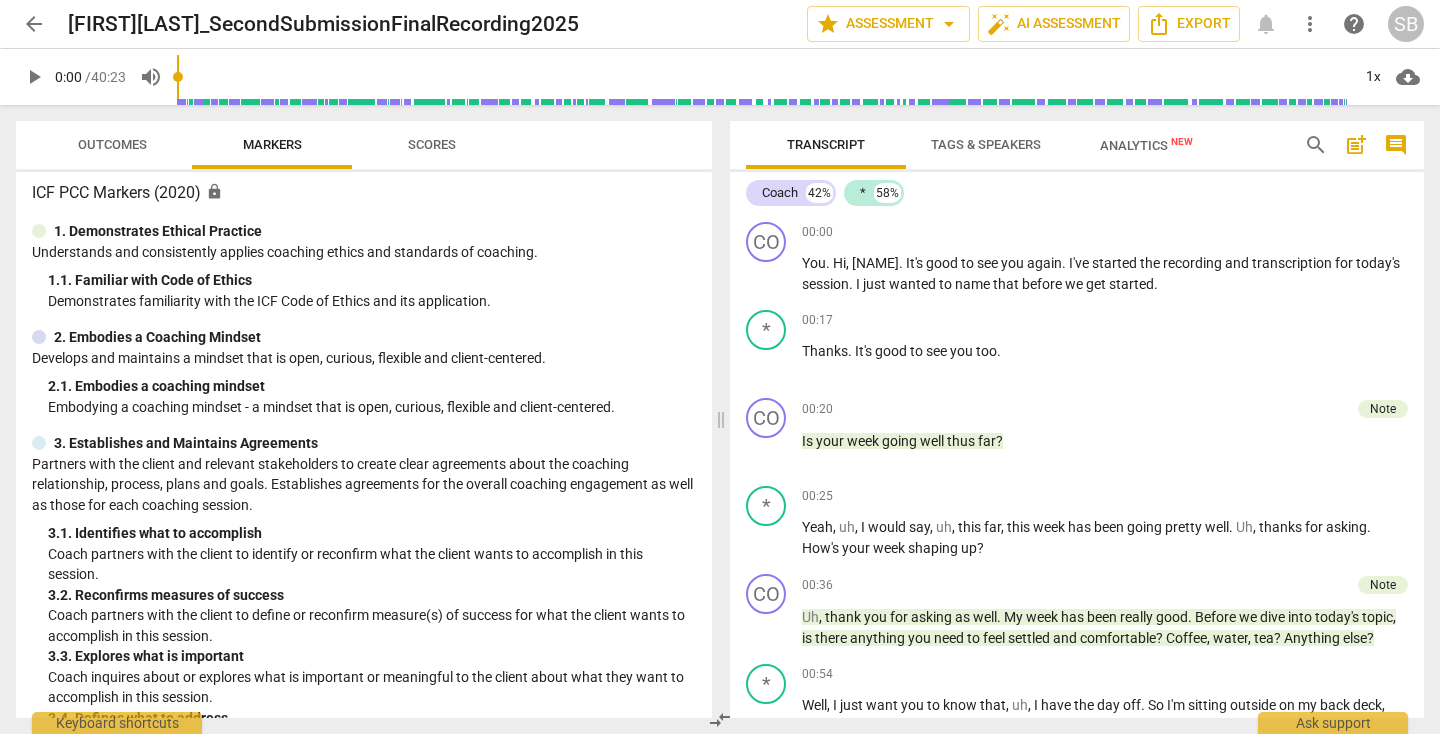 click on "play_arrow" at bounding box center (34, 77) 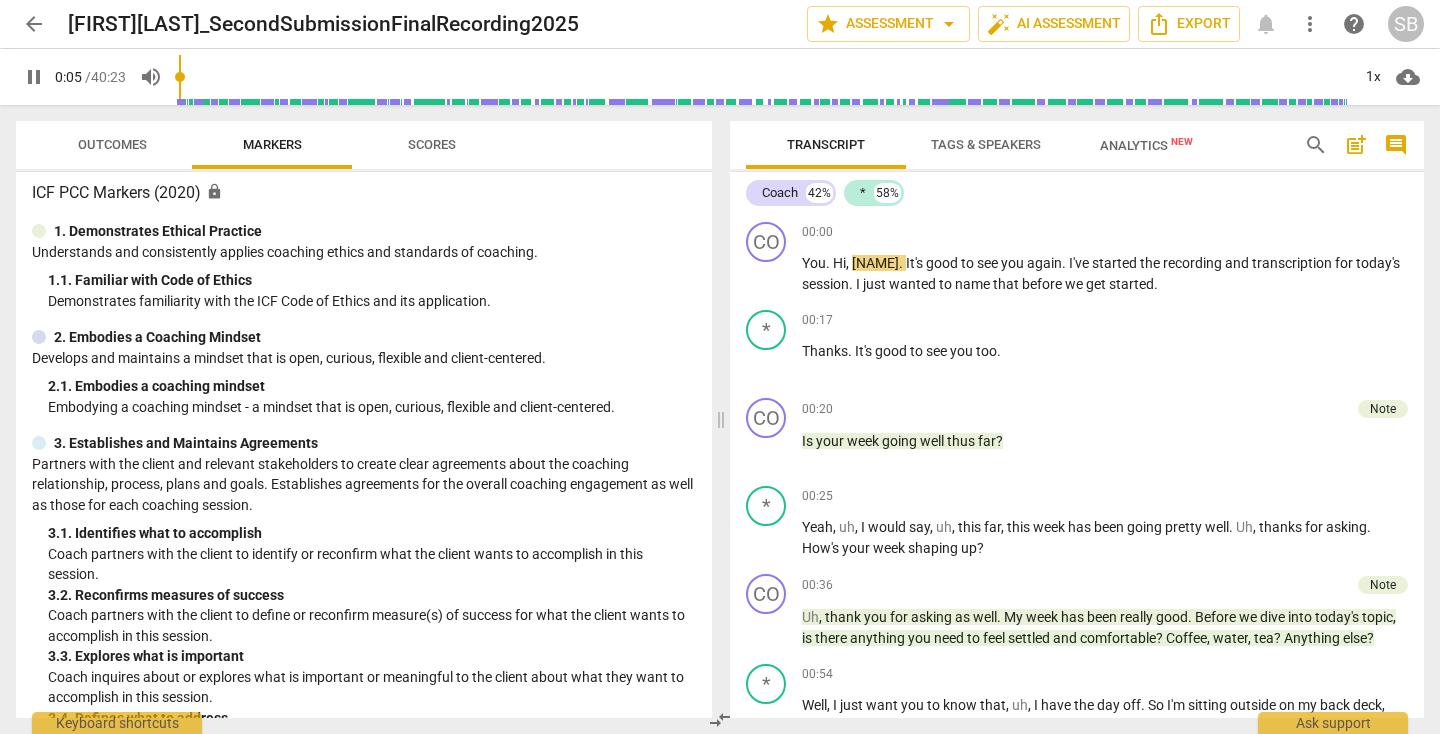 click at bounding box center [763, 77] 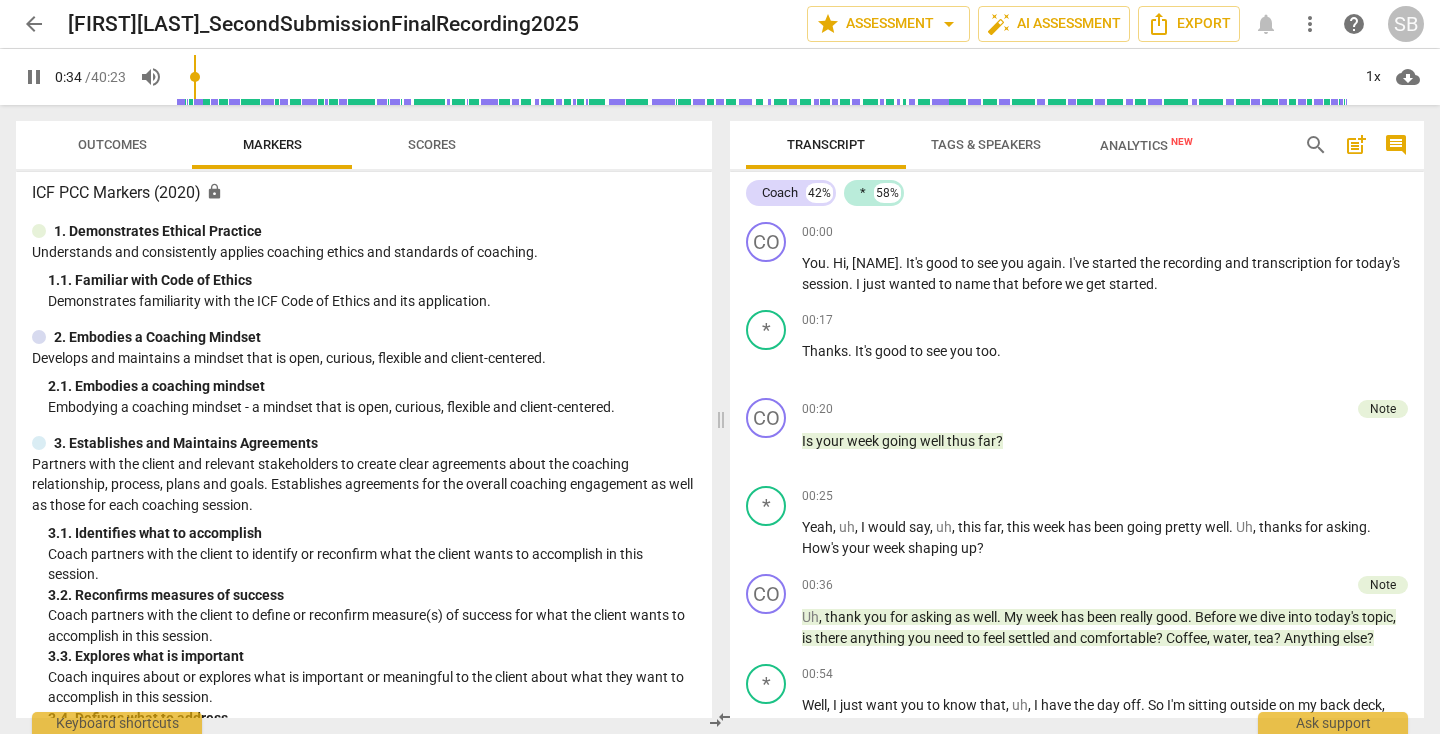 scroll, scrollTop: 0, scrollLeft: 0, axis: both 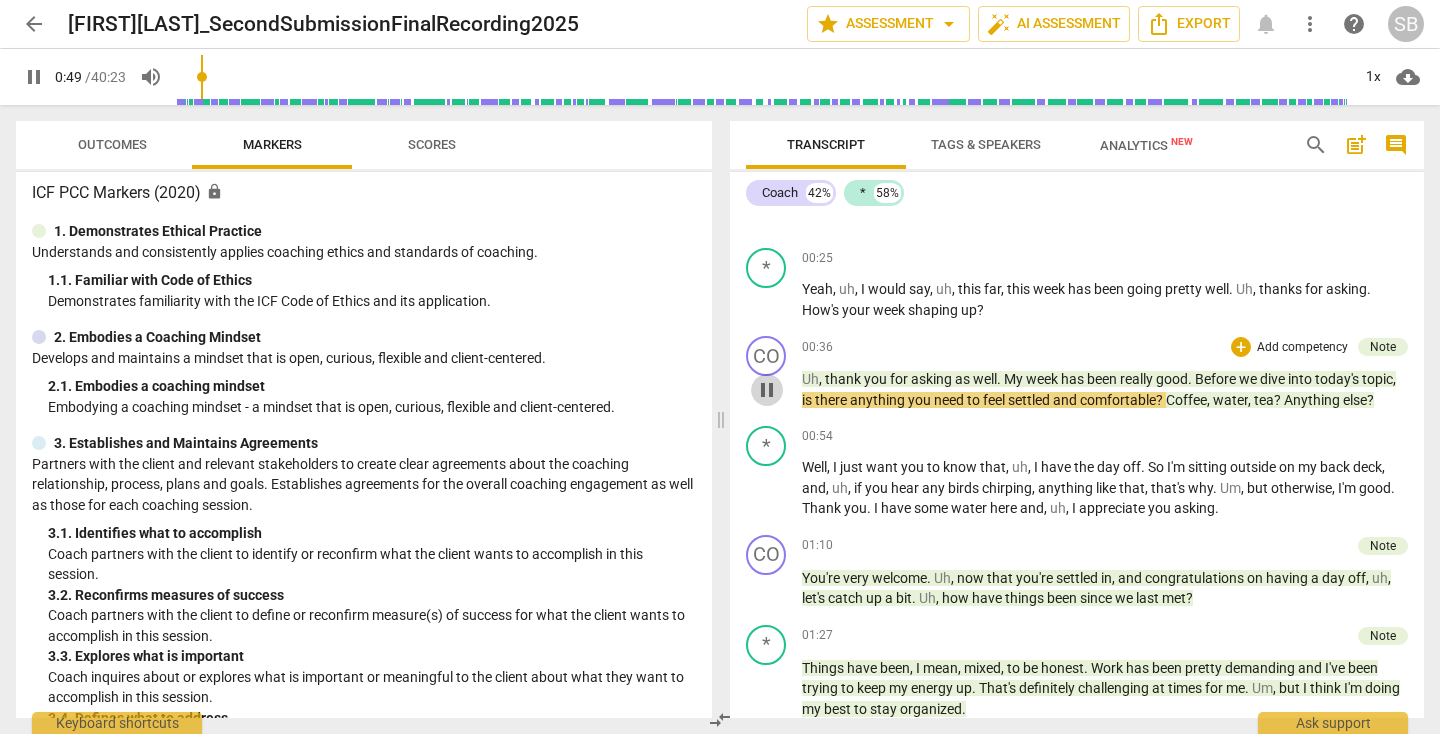 click on "pause" at bounding box center [767, 390] 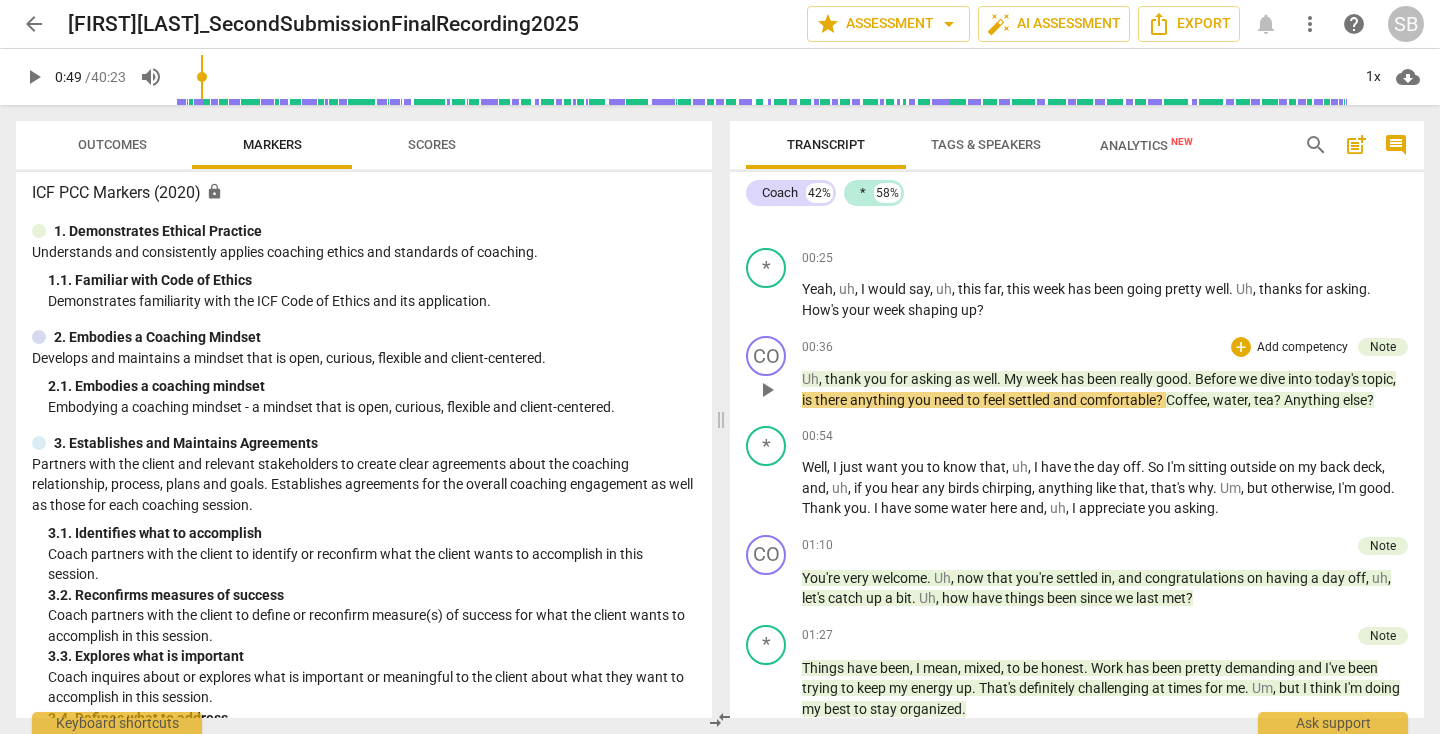 click on "play_arrow" at bounding box center (767, 390) 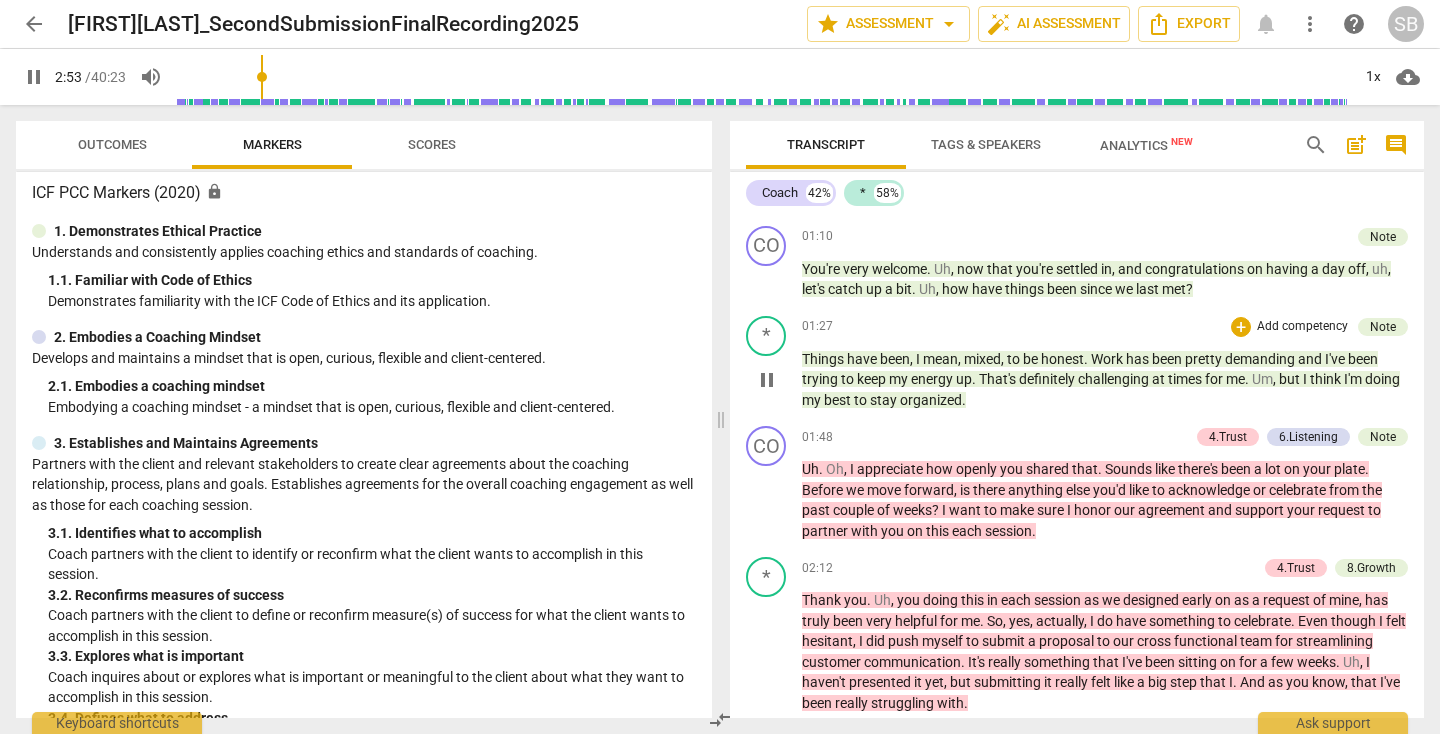 scroll, scrollTop: 545, scrollLeft: 0, axis: vertical 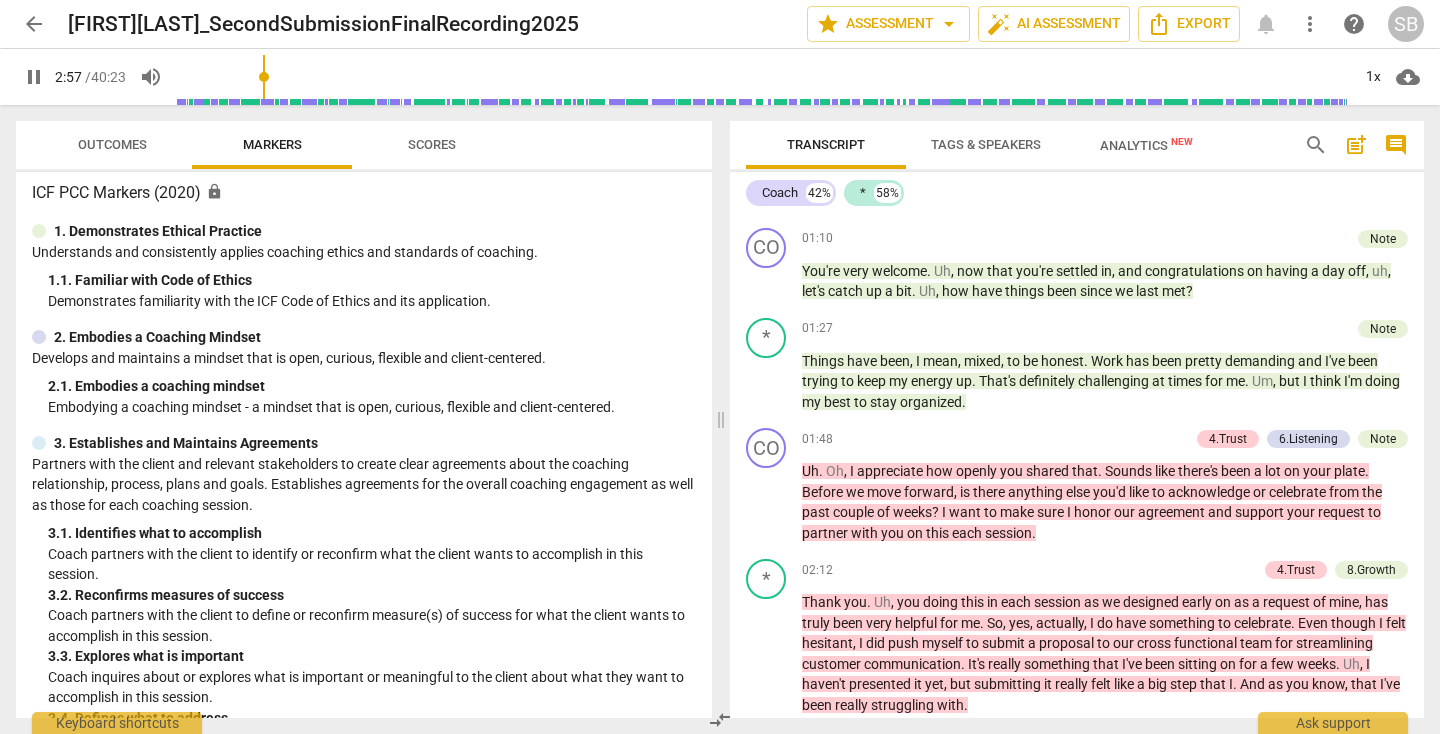 click on "pause" at bounding box center [34, 77] 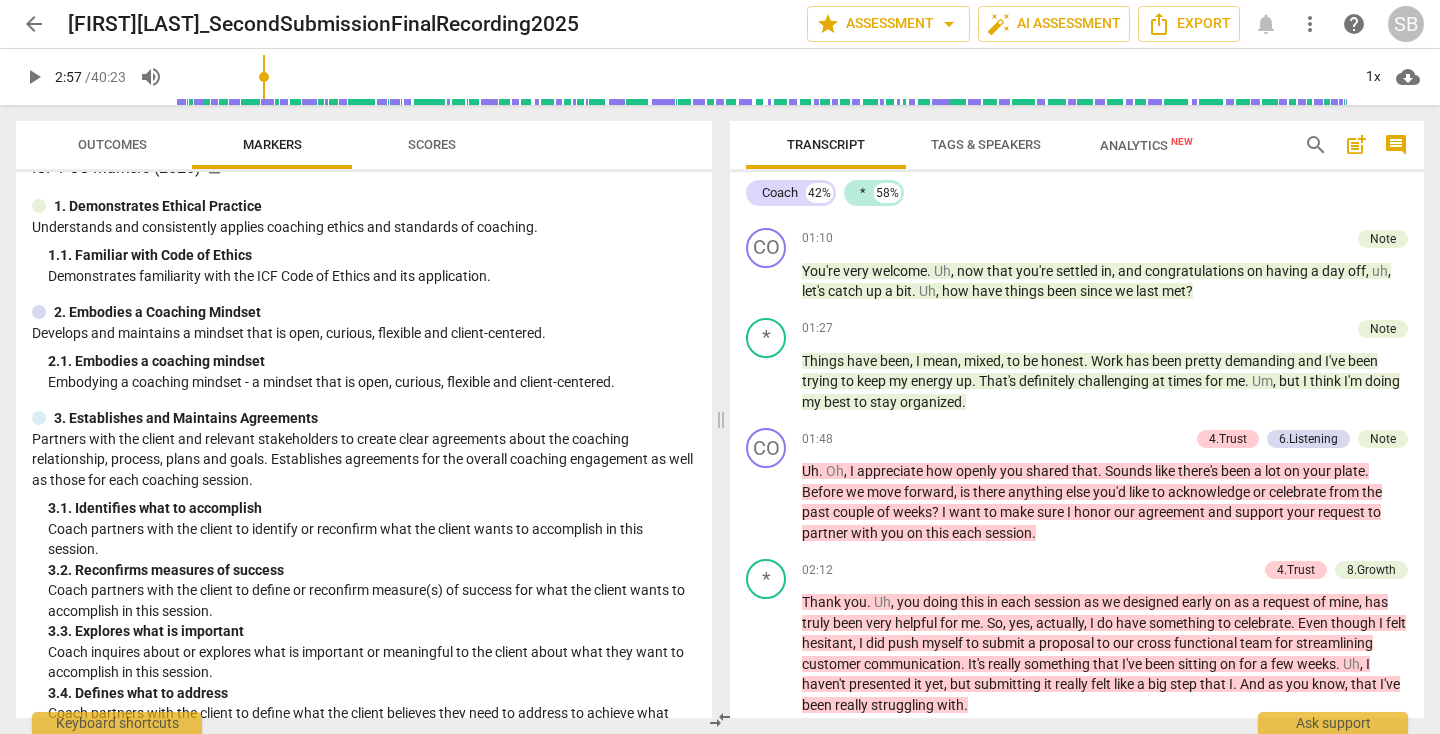 scroll, scrollTop: 34, scrollLeft: 0, axis: vertical 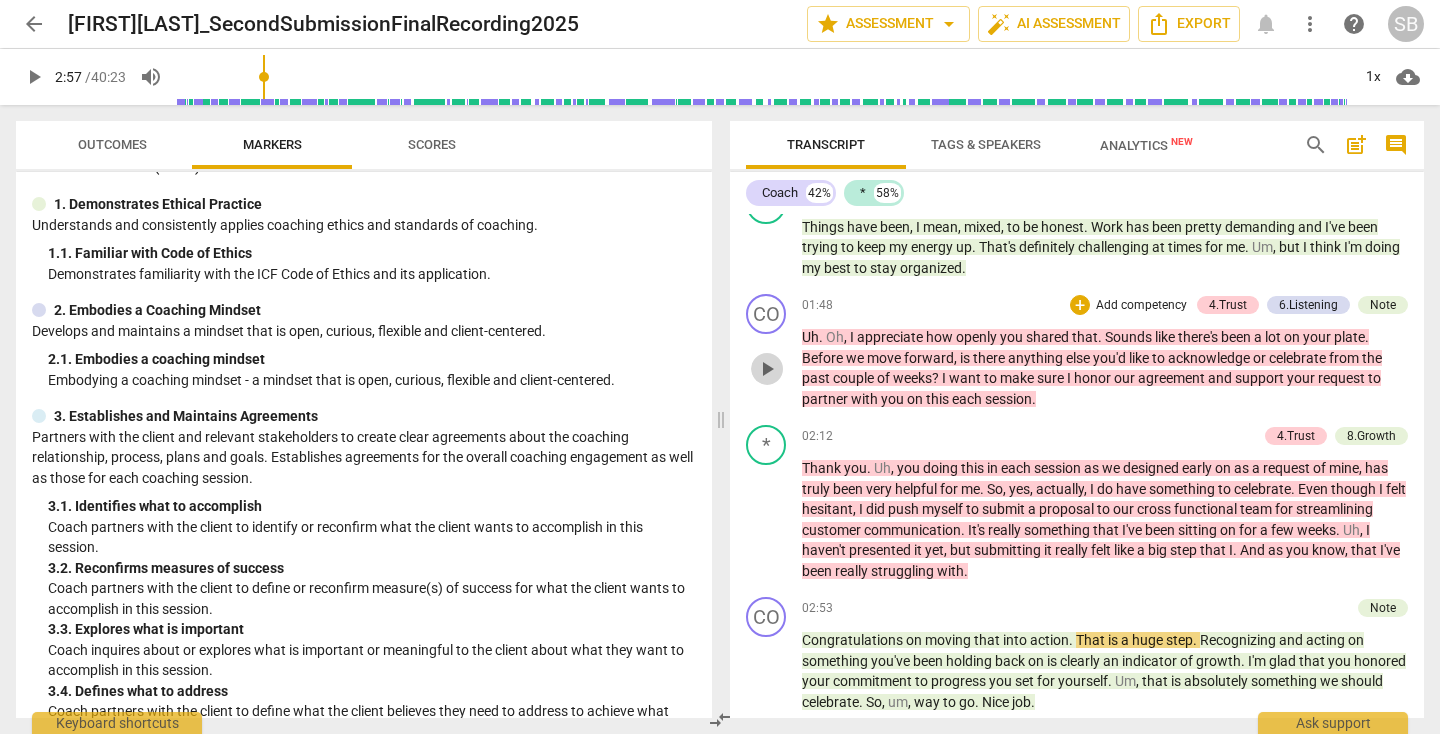 click on "play_arrow" at bounding box center (767, 369) 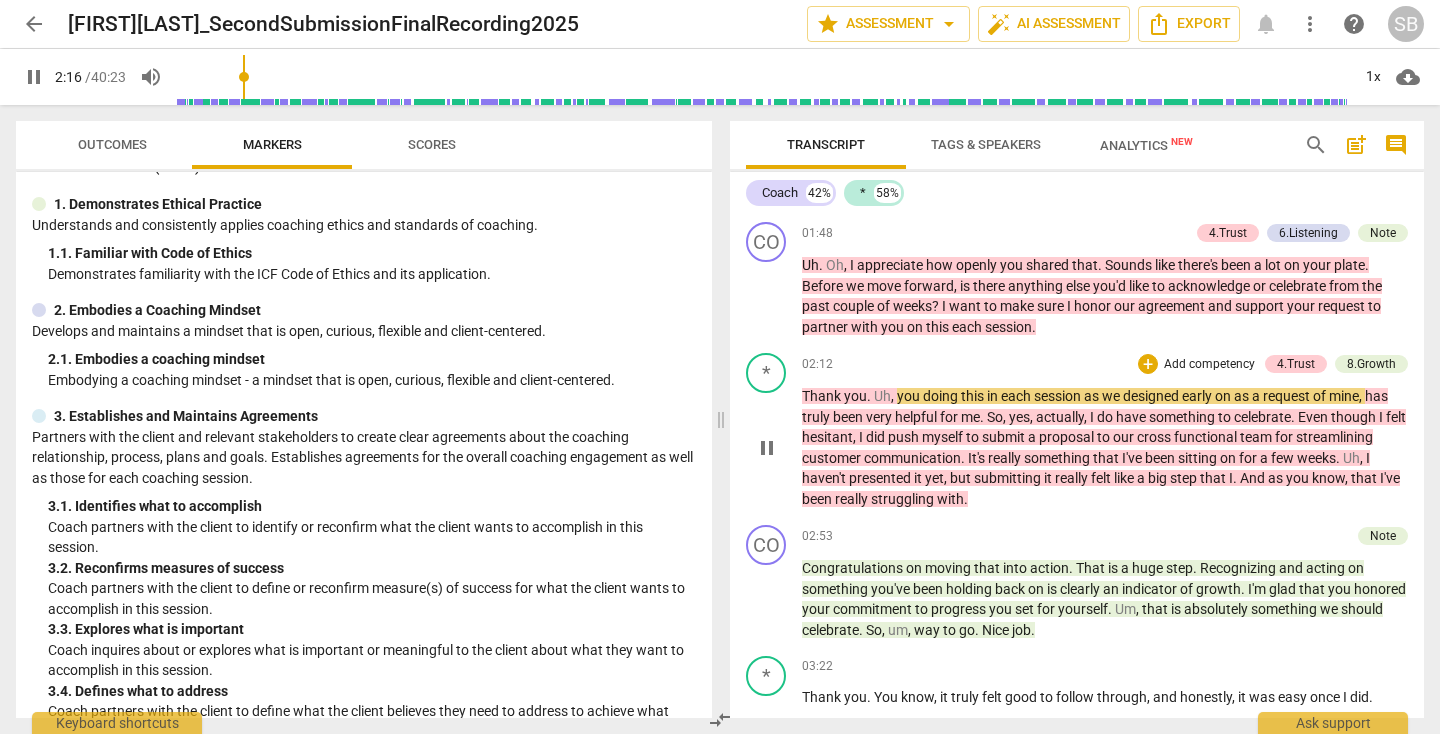 scroll, scrollTop: 743, scrollLeft: 0, axis: vertical 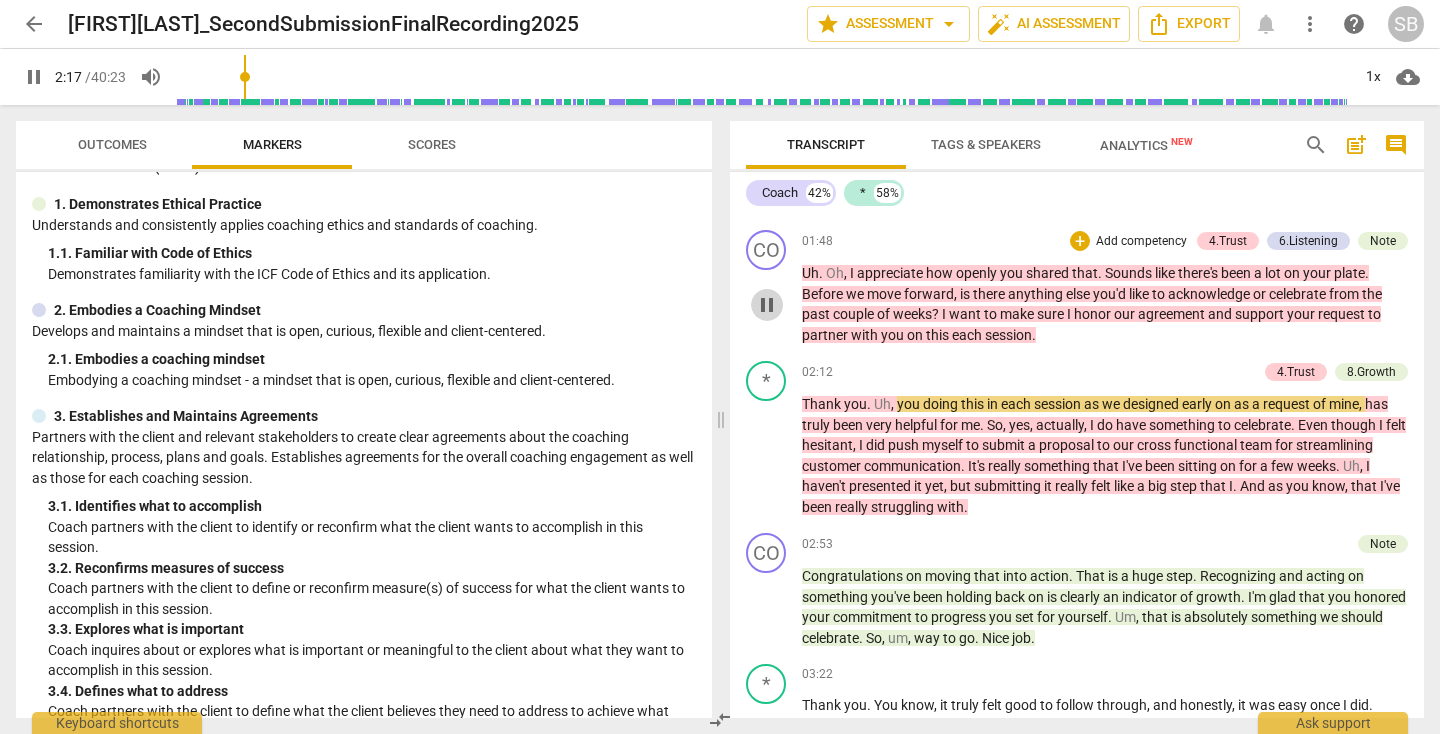click on "pause" at bounding box center (767, 305) 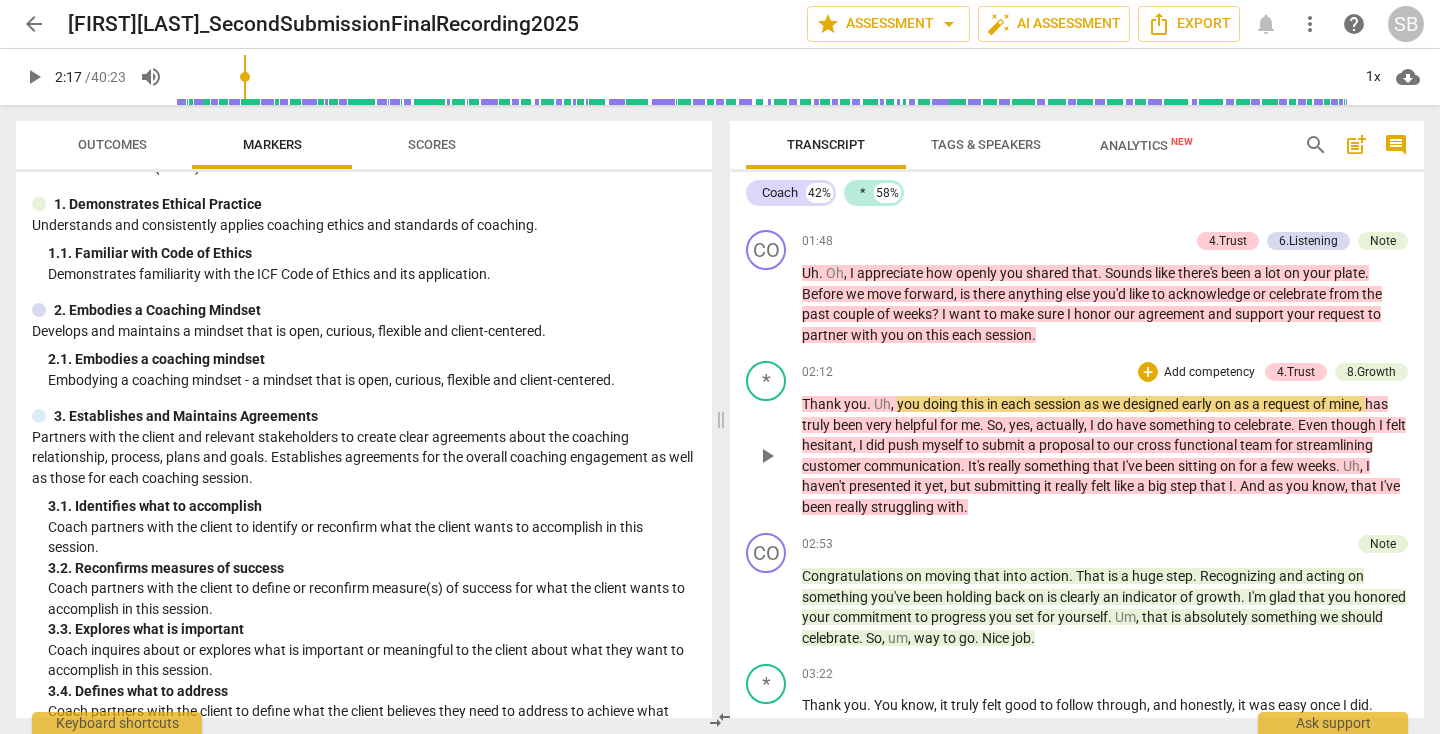 click on "play_arrow" at bounding box center (767, 456) 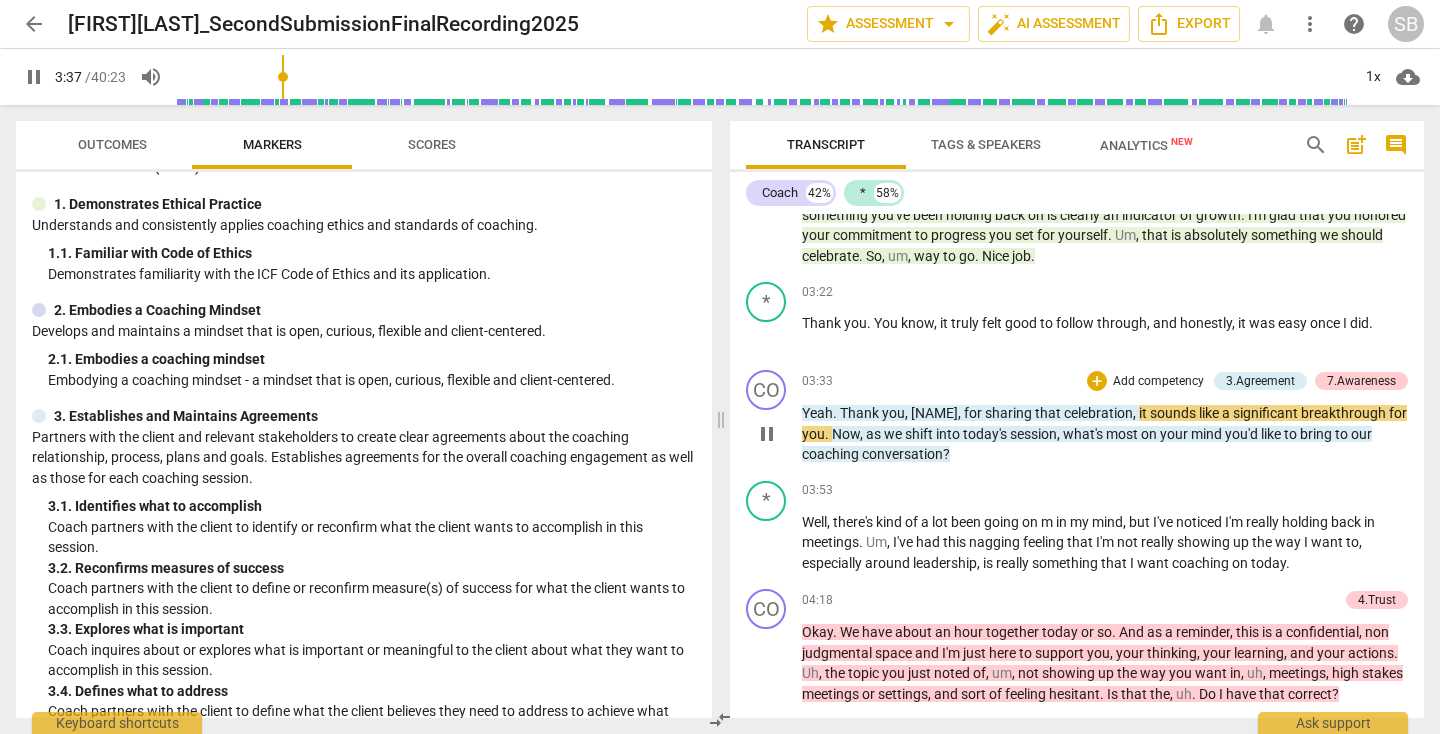 scroll, scrollTop: 1077, scrollLeft: 0, axis: vertical 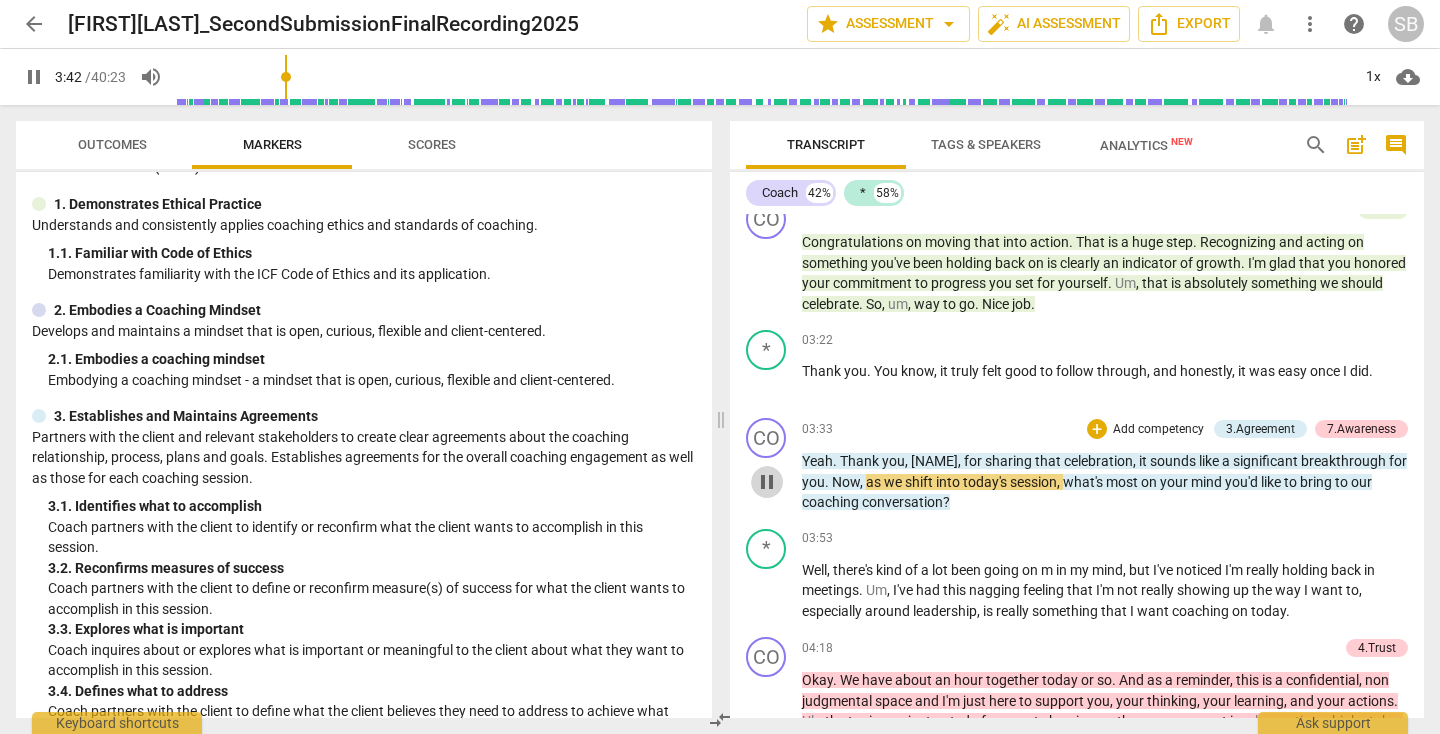 click on "pause" at bounding box center [767, 482] 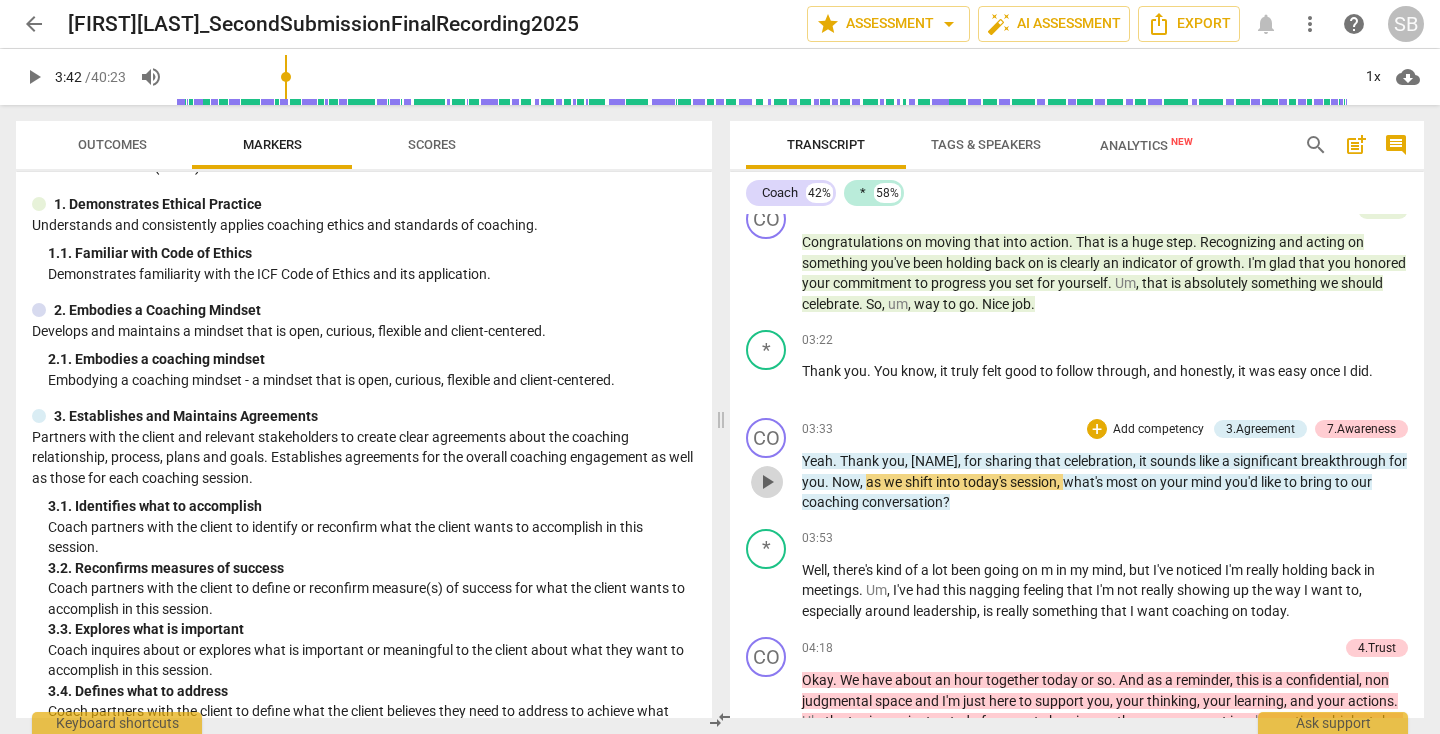click on "play_arrow" at bounding box center [767, 482] 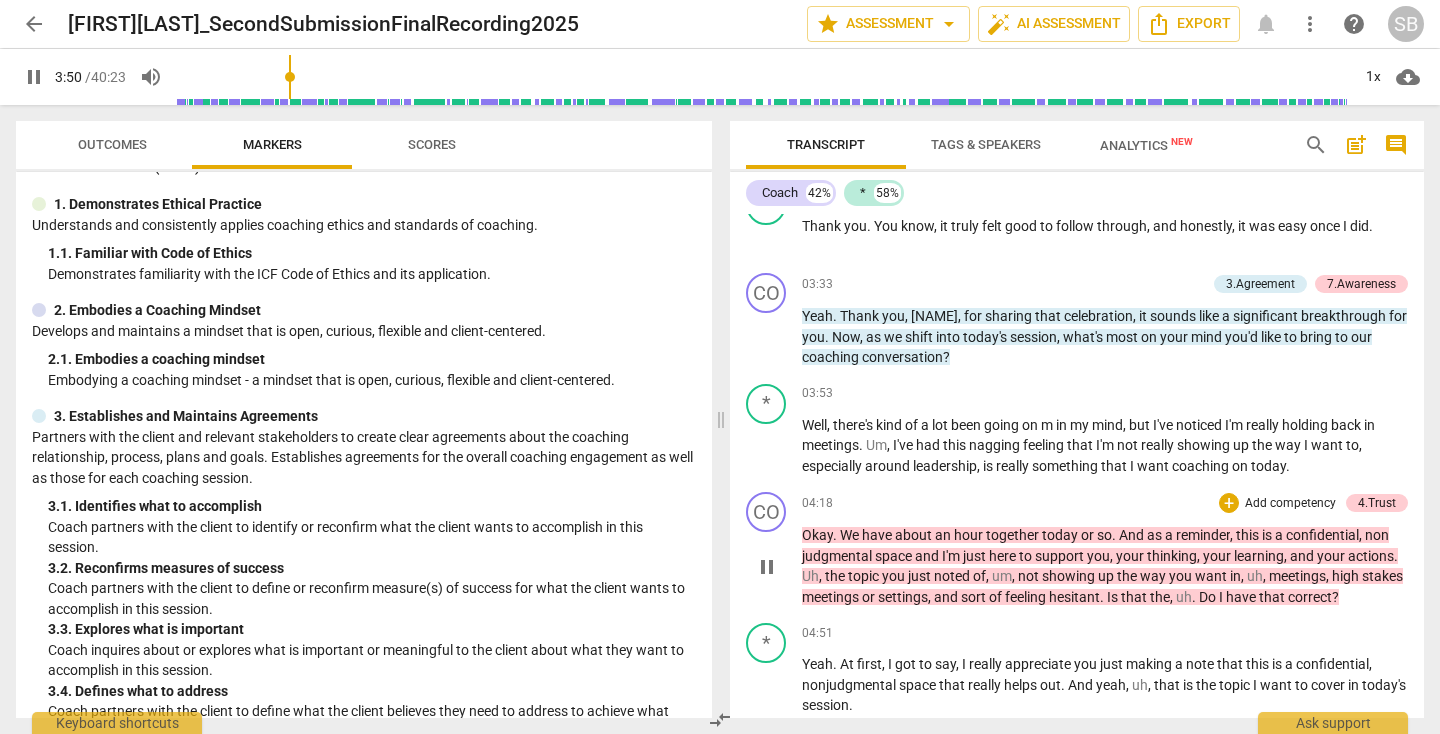 scroll, scrollTop: 1223, scrollLeft: 0, axis: vertical 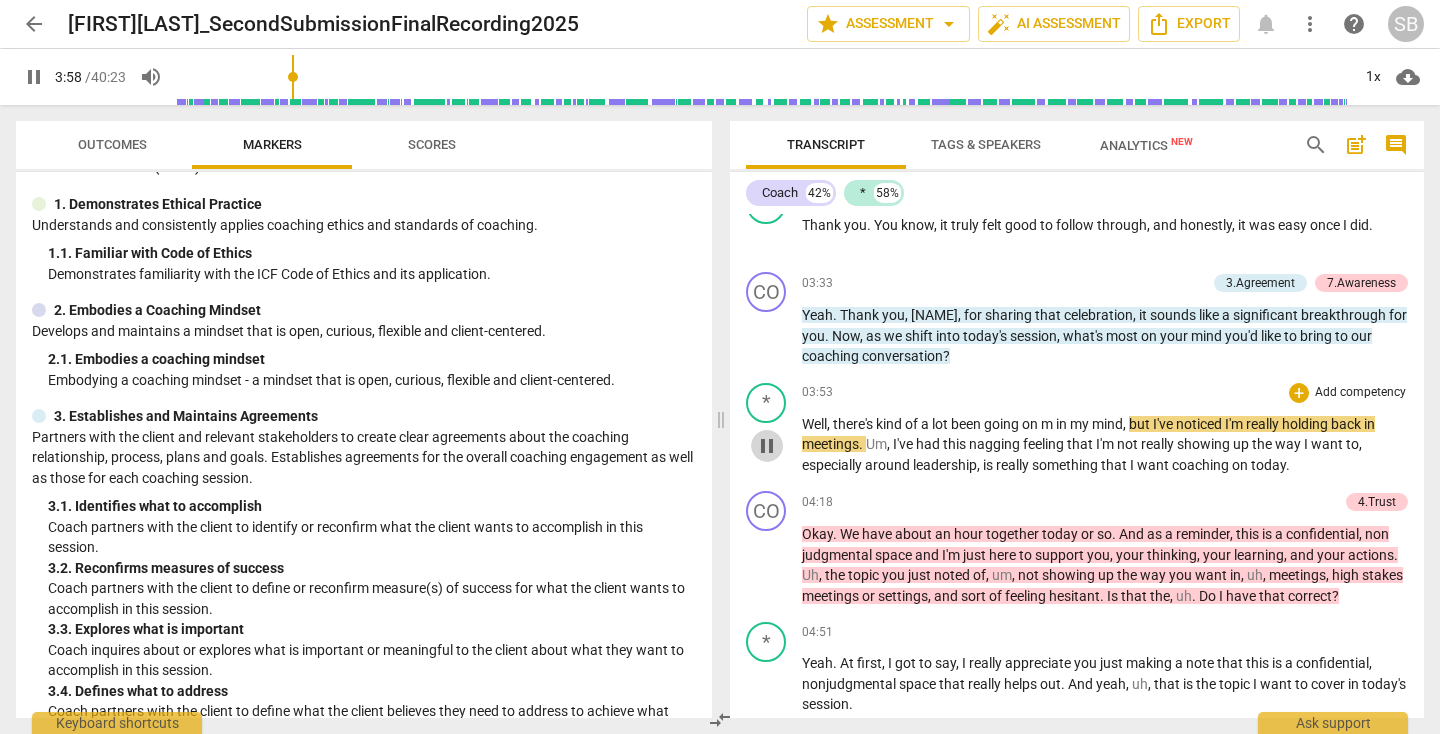 click on "pause" at bounding box center [767, 446] 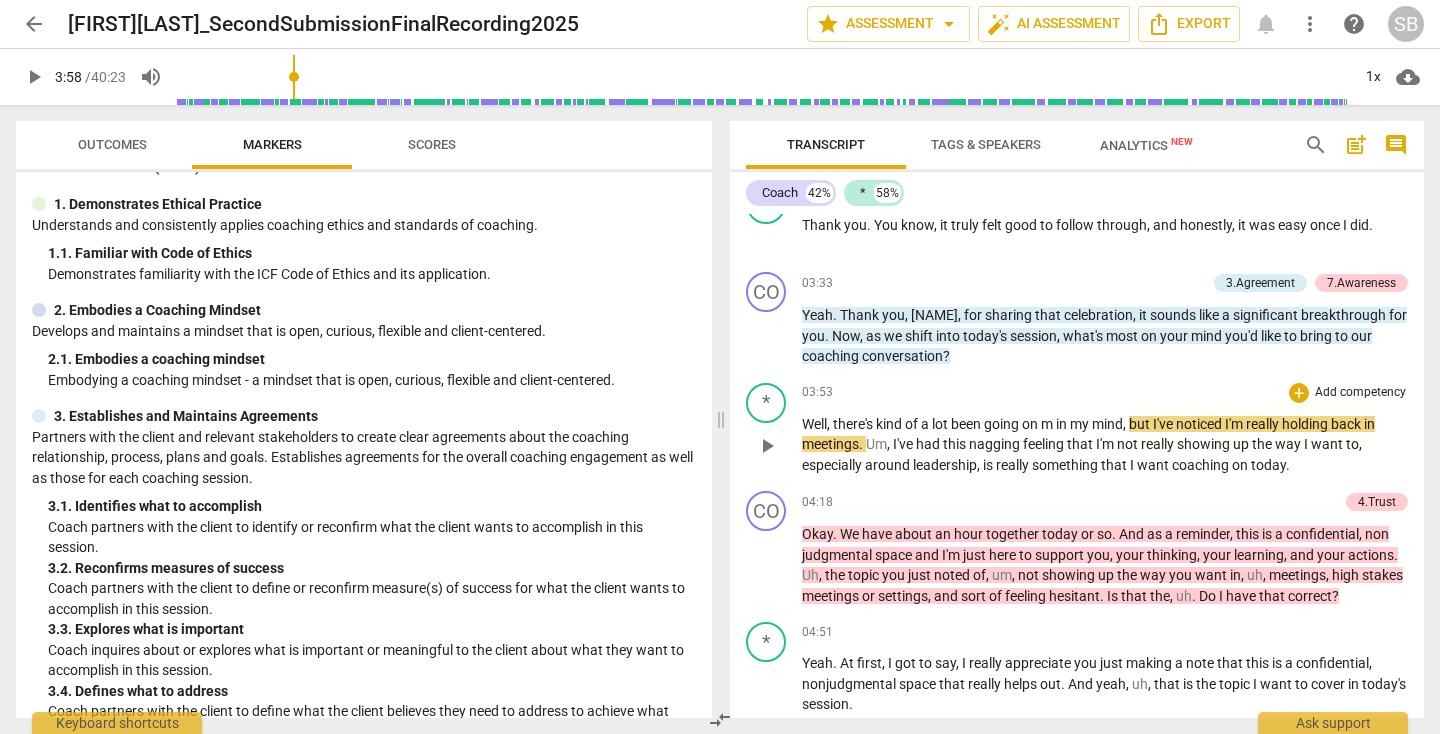 click on "play_arrow" at bounding box center (767, 446) 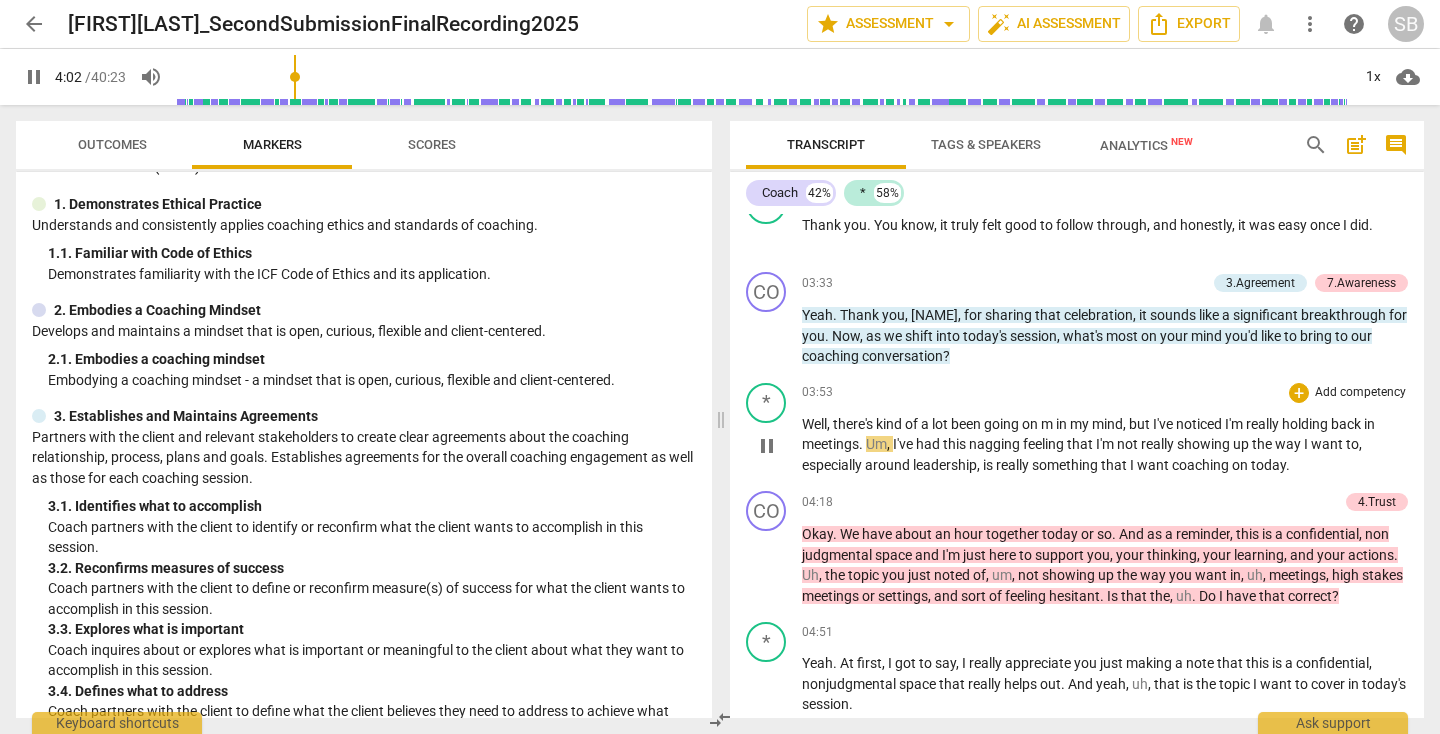 click on "Well" at bounding box center [814, 424] 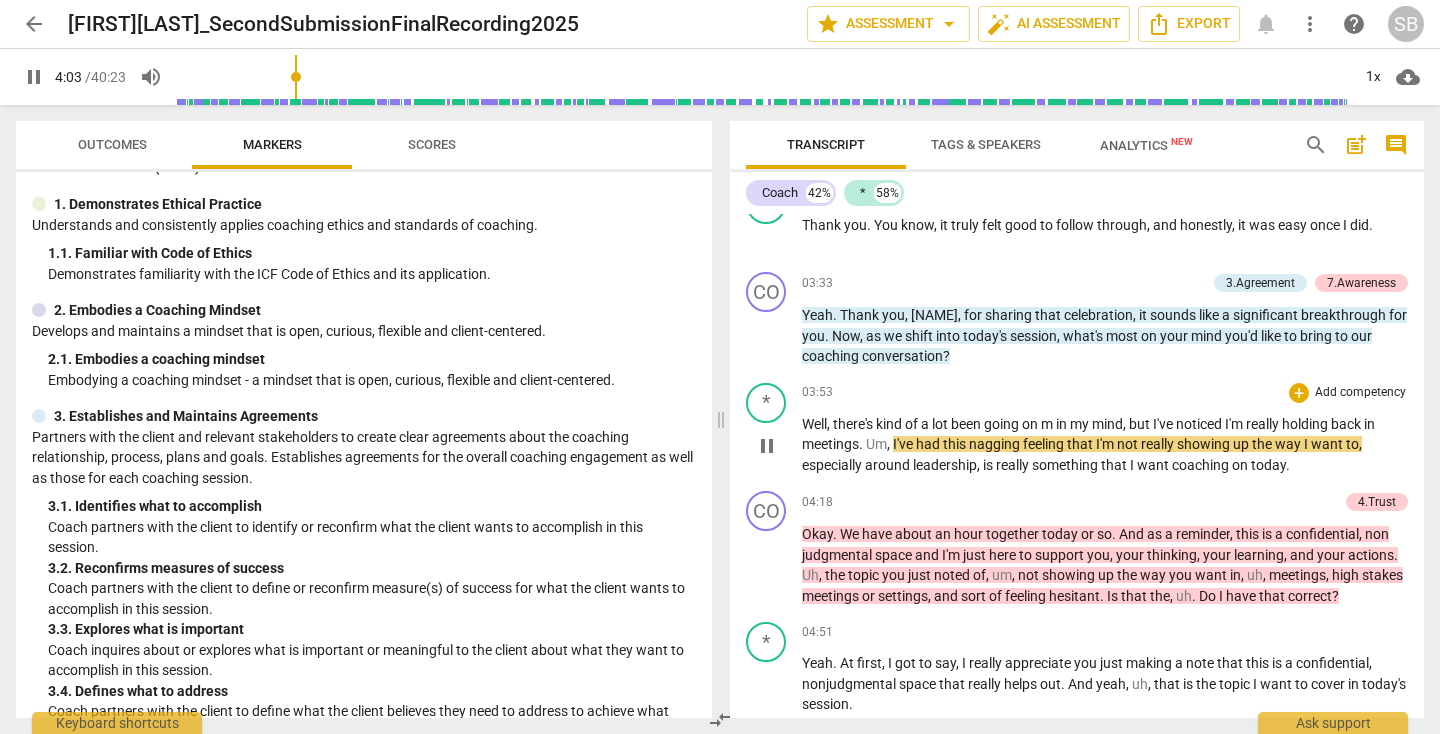 click on "Well" at bounding box center [814, 424] 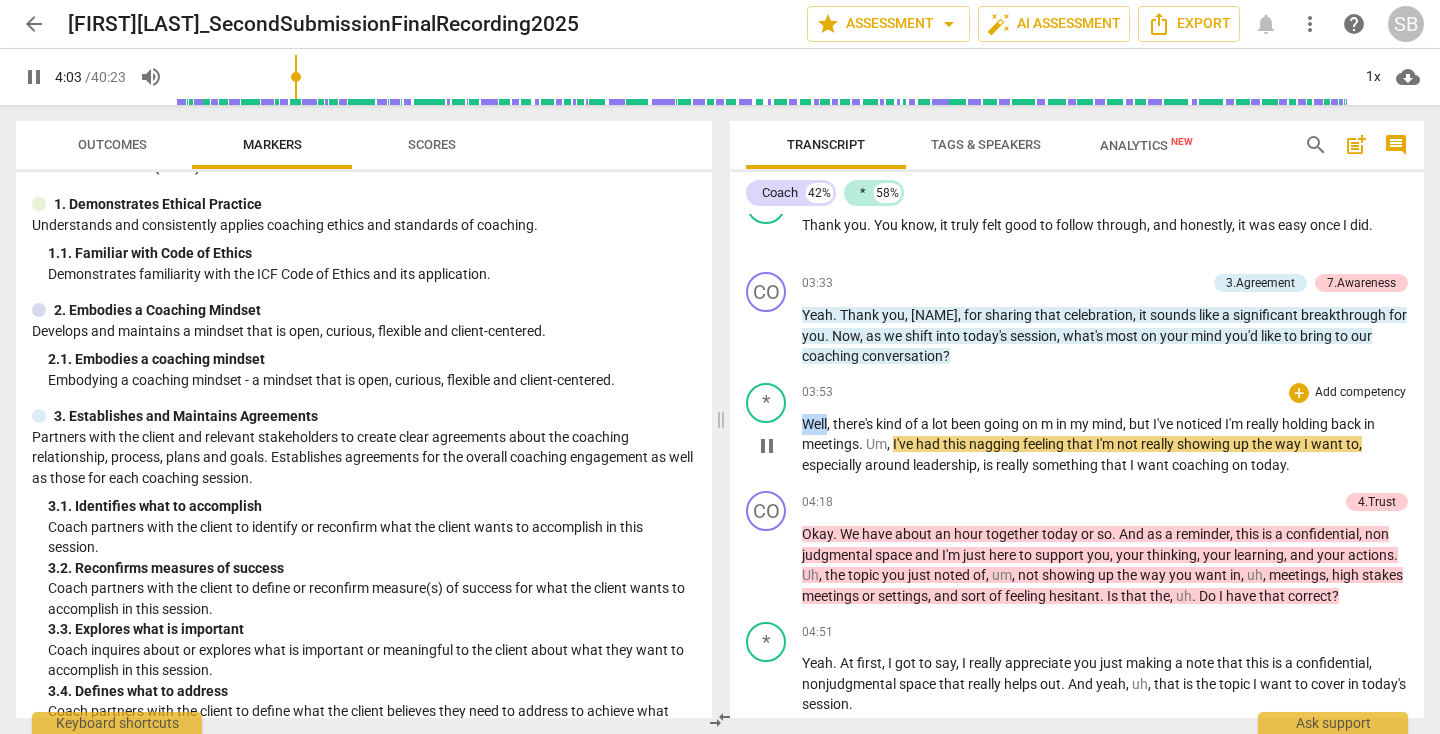 click on "Well" at bounding box center [814, 424] 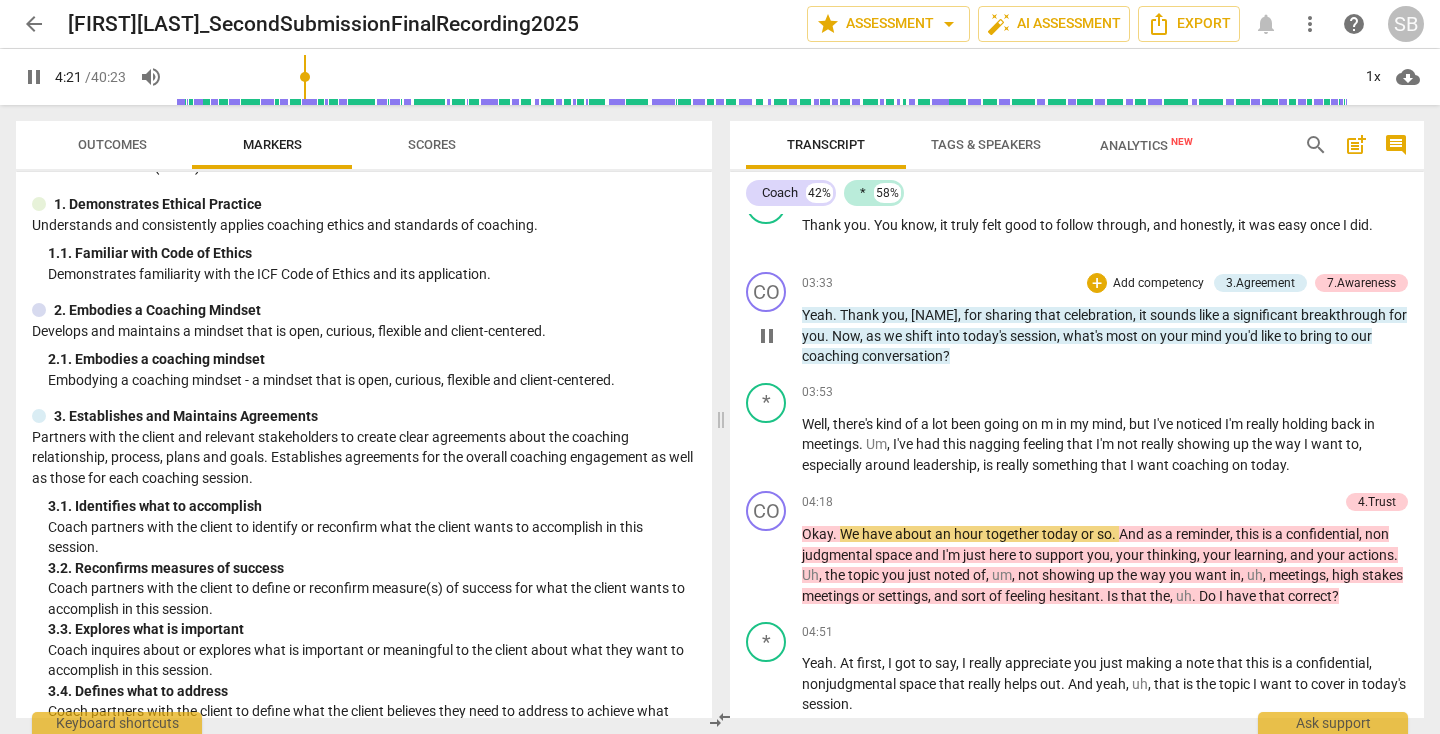 click on "Now" at bounding box center [846, 336] 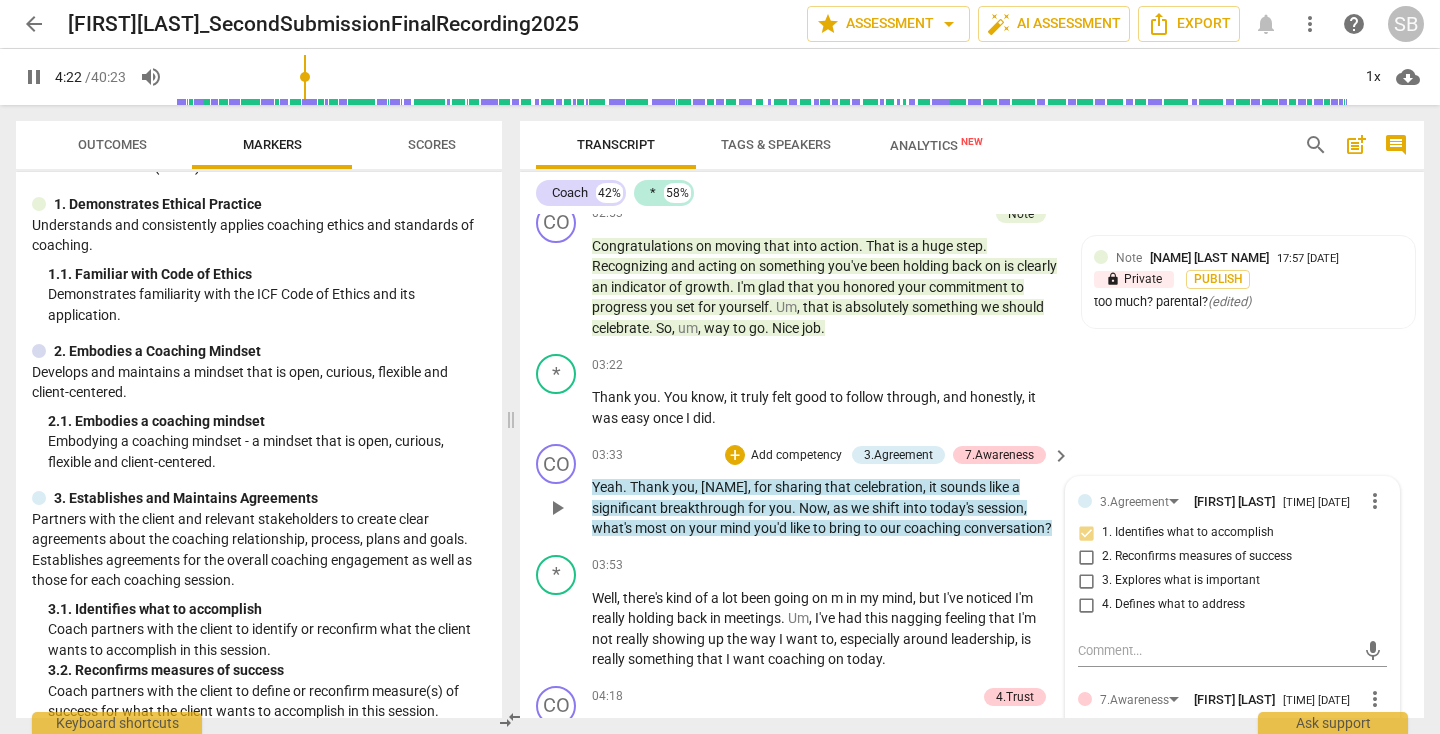 click on "03:22 + Add competency keyboard_arrow_right" at bounding box center (832, 365) 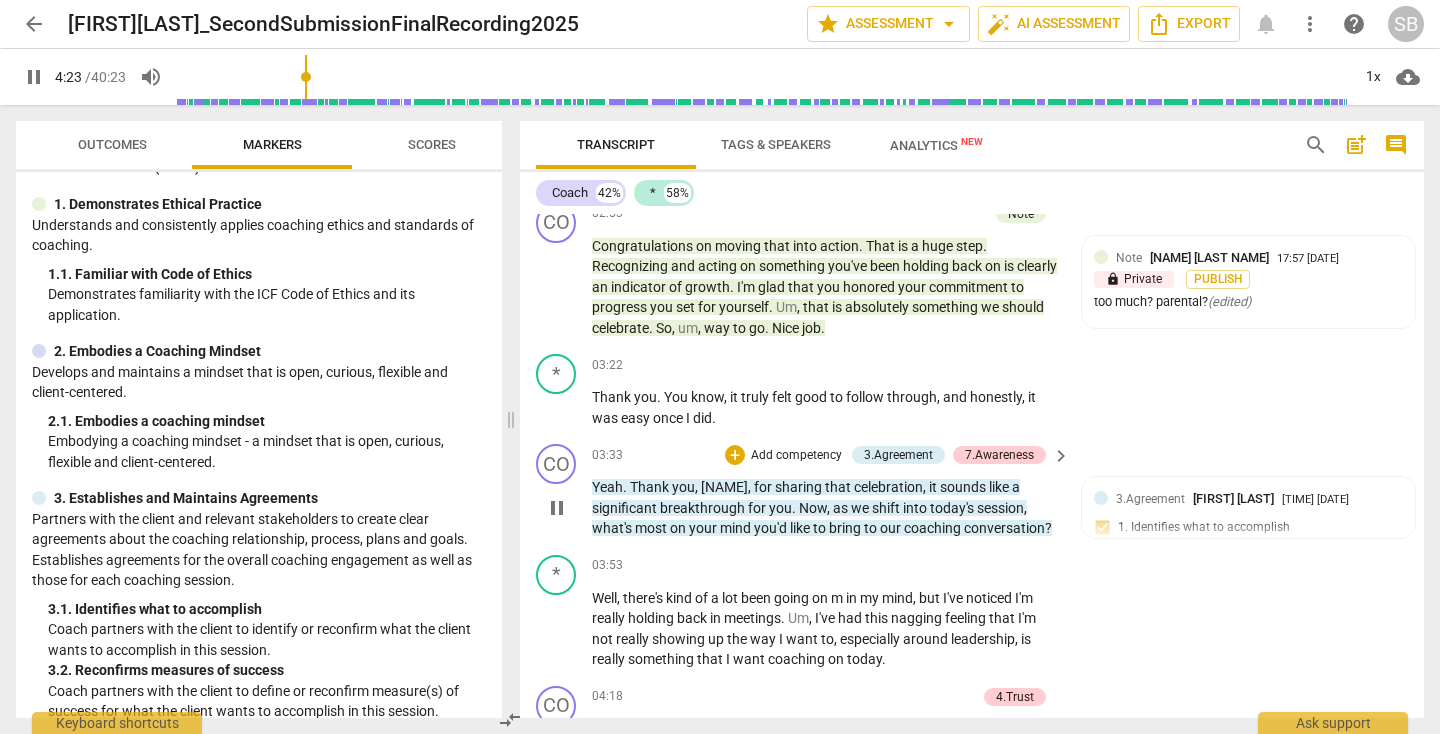 click on "breakthrough" at bounding box center [704, 508] 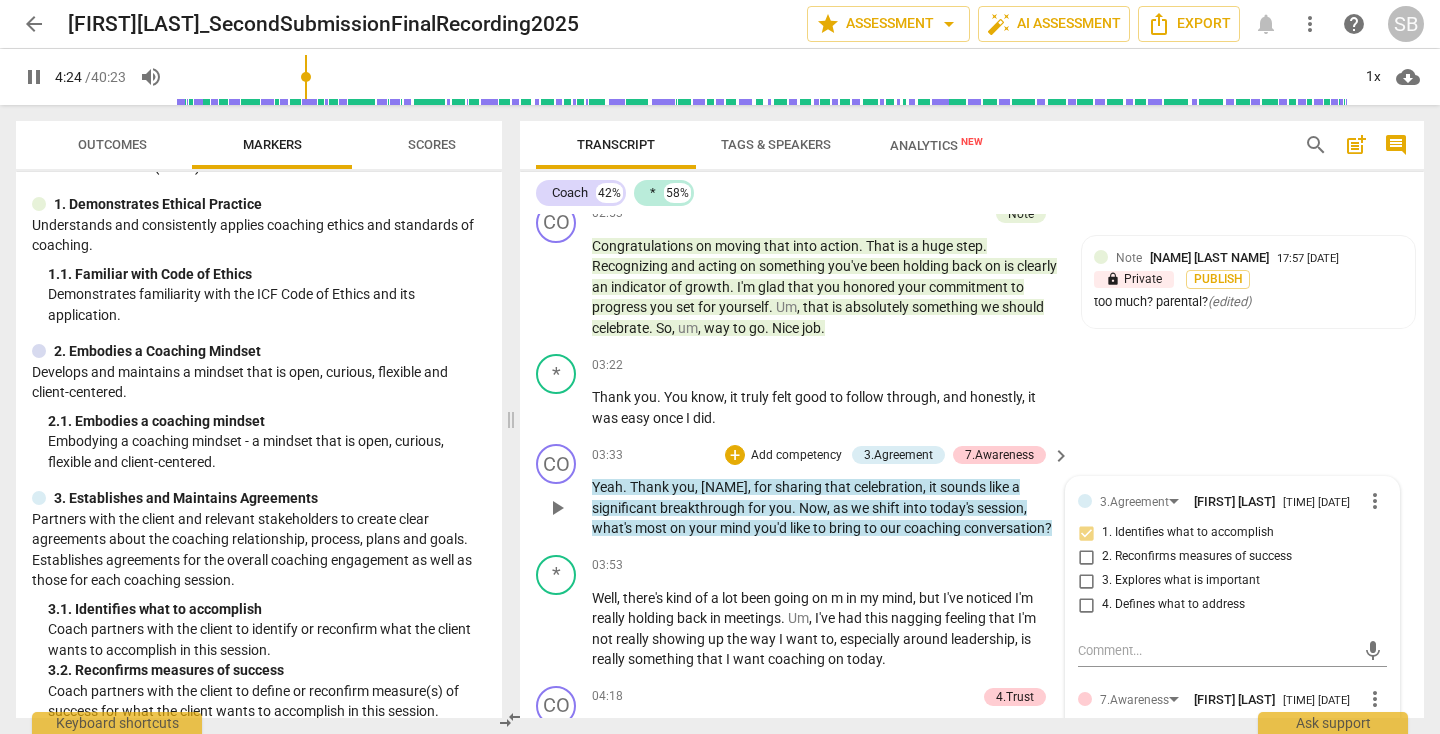 click on "breakthrough" at bounding box center [704, 508] 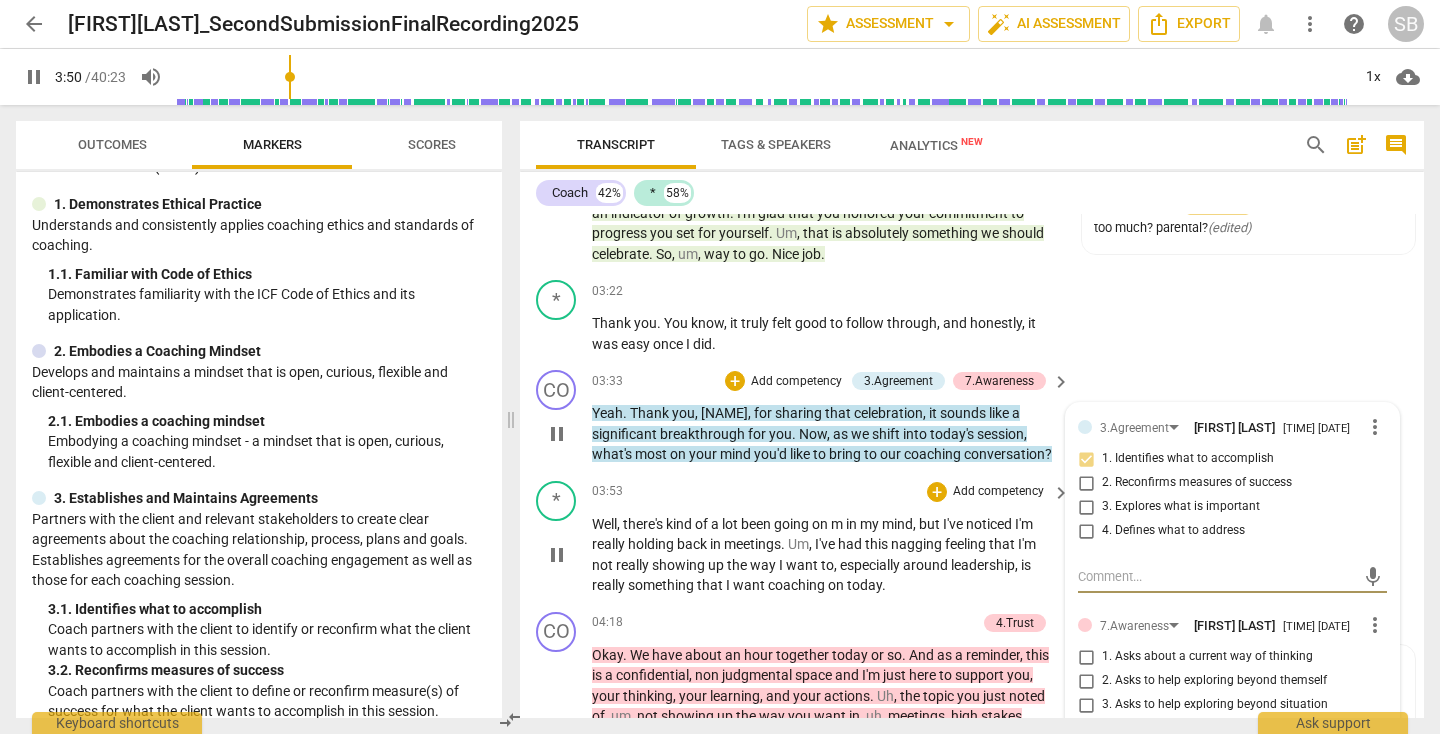 scroll, scrollTop: 1299, scrollLeft: 0, axis: vertical 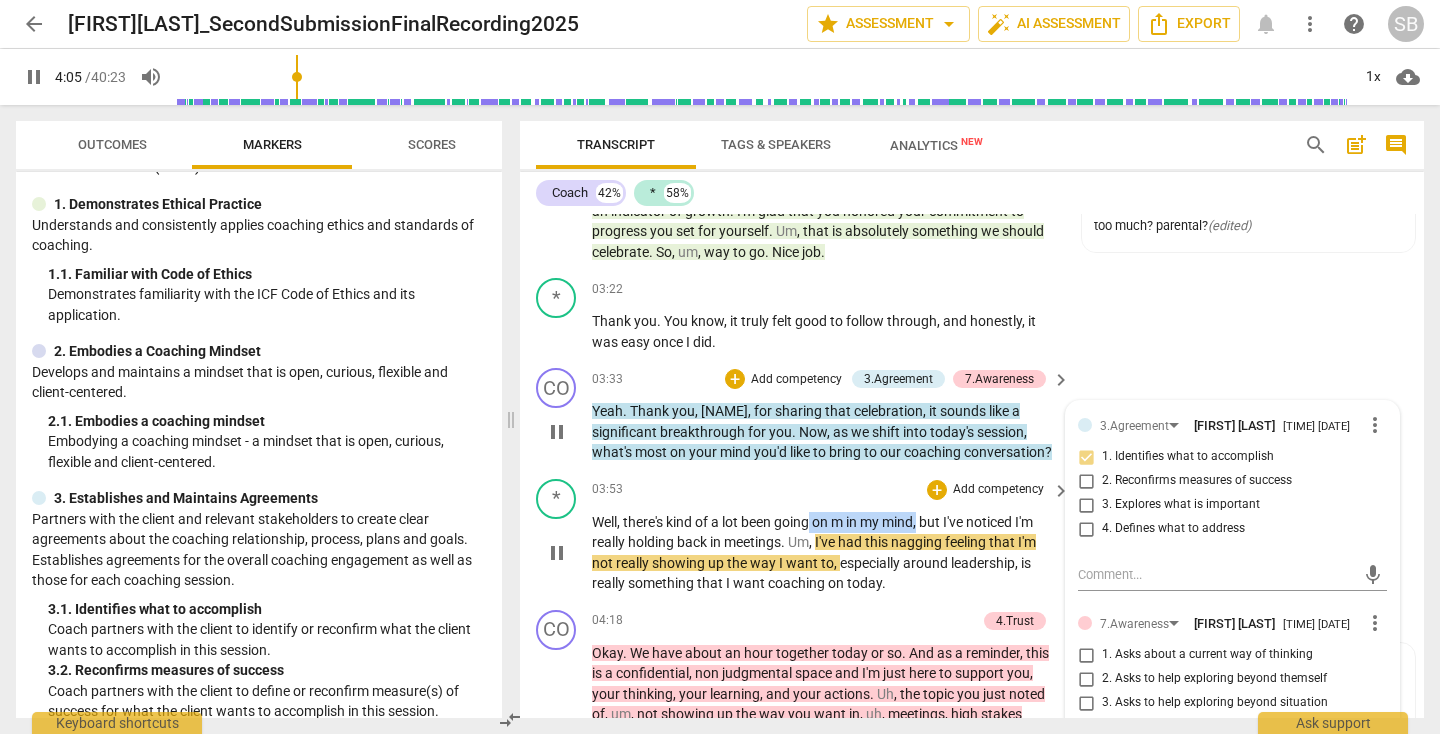 drag, startPoint x: 923, startPoint y: 503, endPoint x: 814, endPoint y: 502, distance: 109.004585 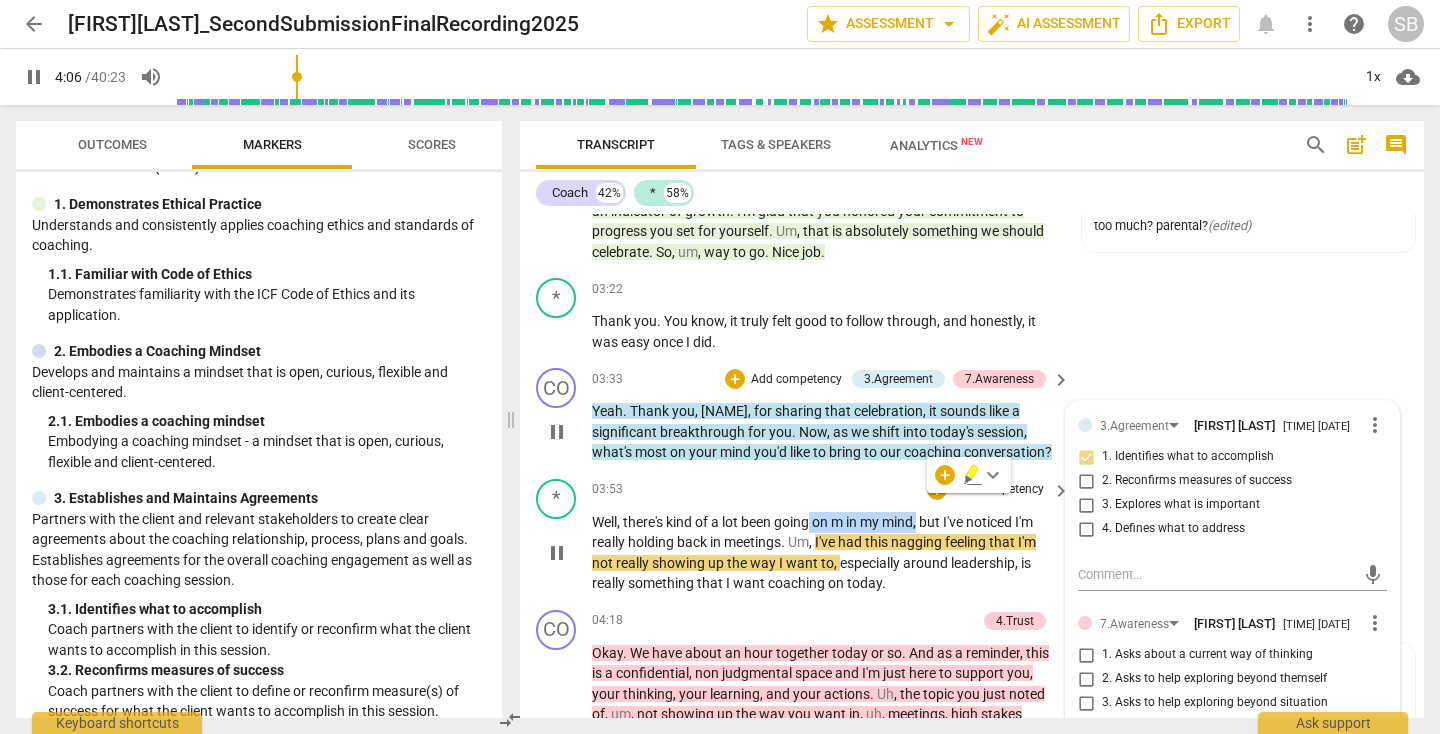 copy on "on   m   in   my   mind ," 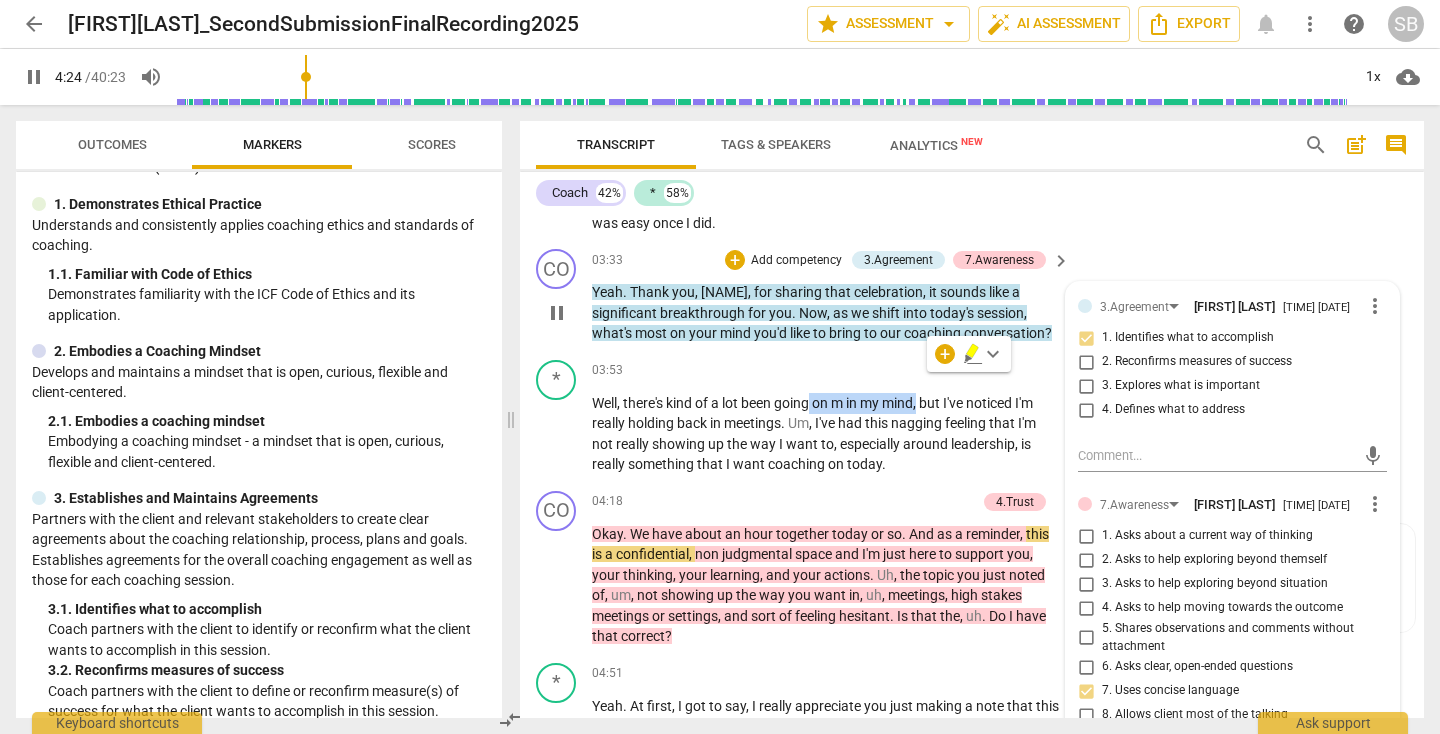 scroll, scrollTop: 1431, scrollLeft: 0, axis: vertical 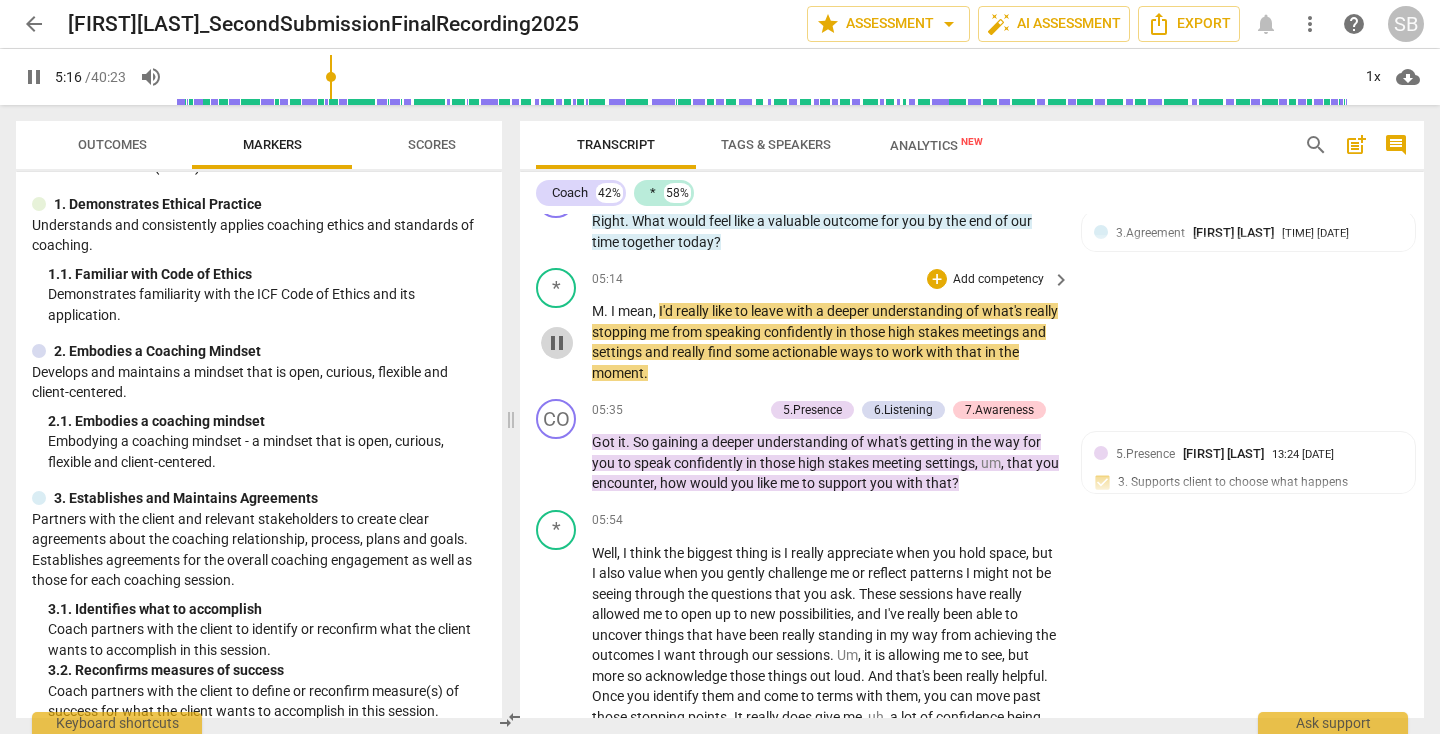click on "pause" at bounding box center (557, 343) 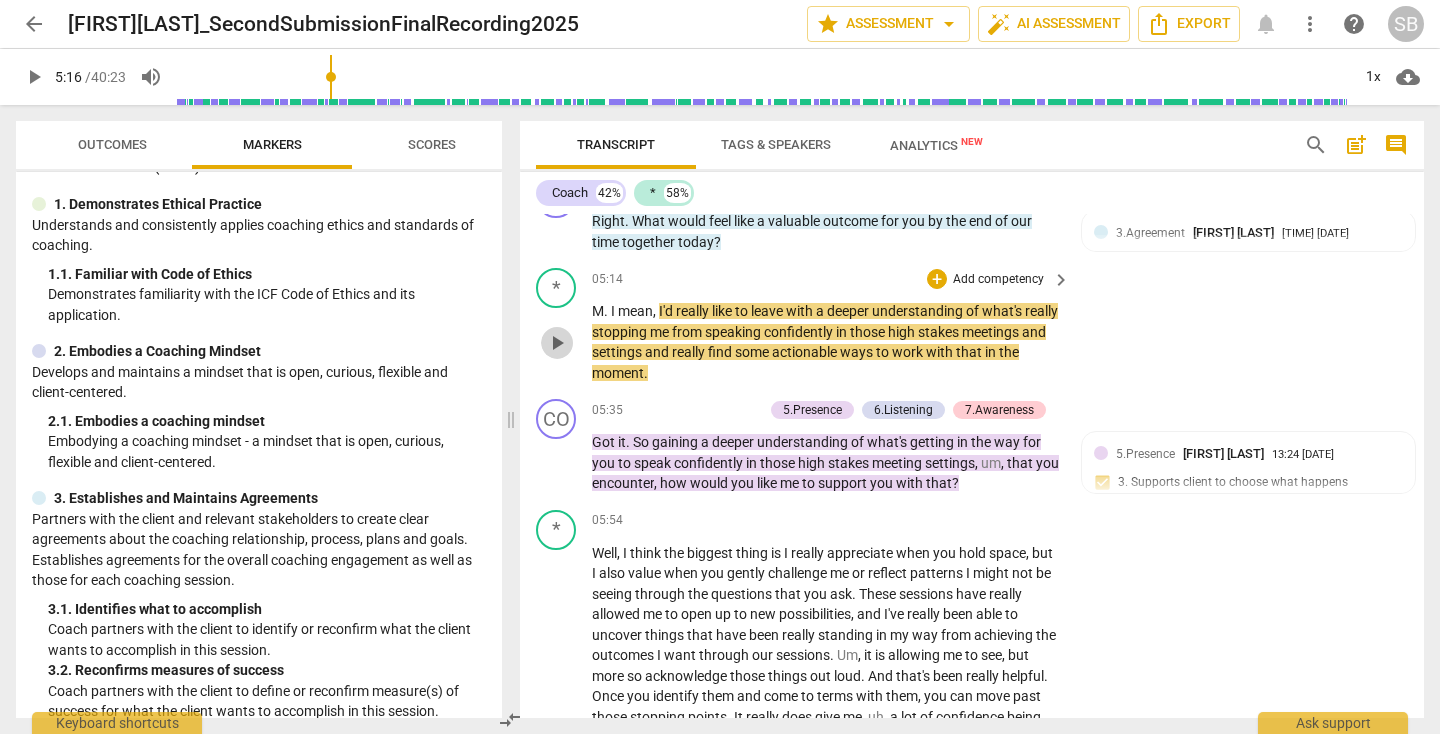 click on "play_arrow" at bounding box center (557, 343) 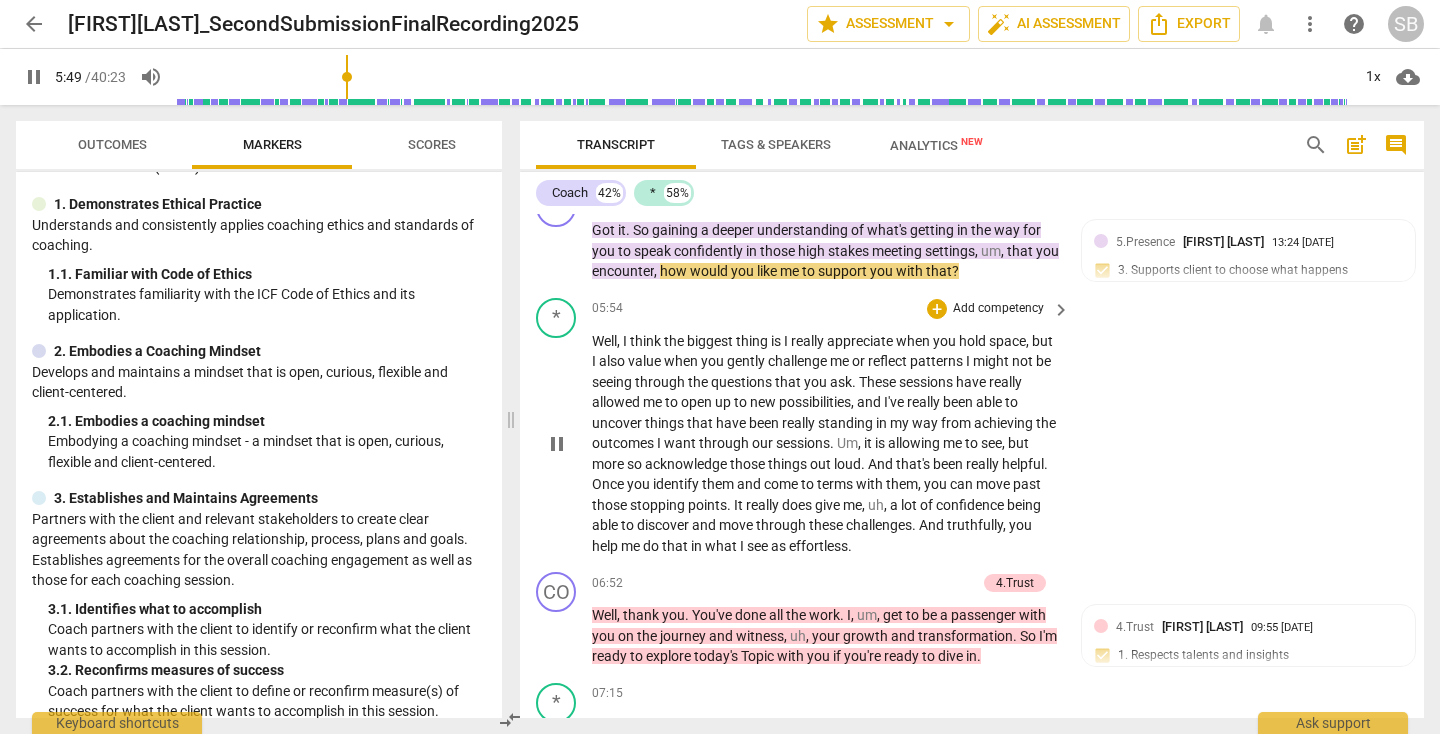 scroll, scrollTop: 2221, scrollLeft: 0, axis: vertical 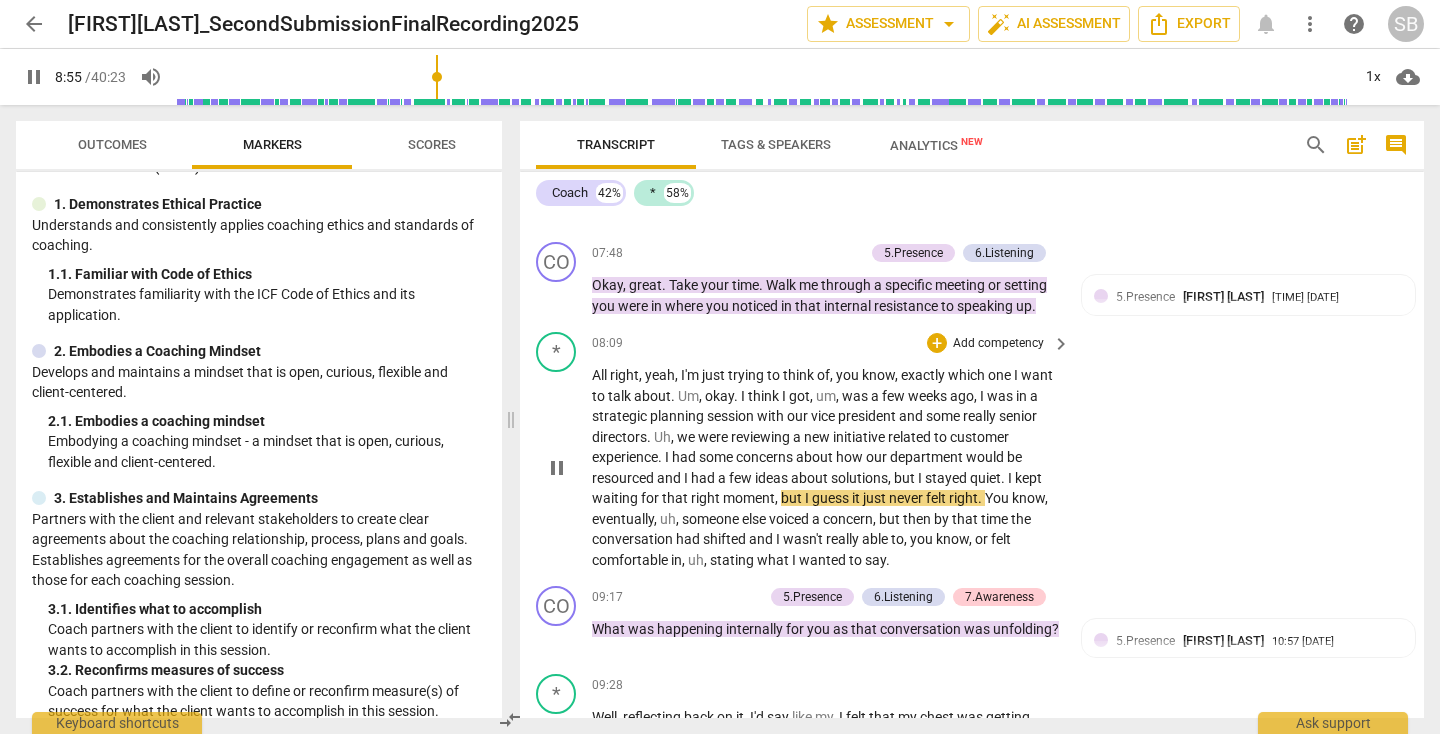 click on "pause" at bounding box center (557, 468) 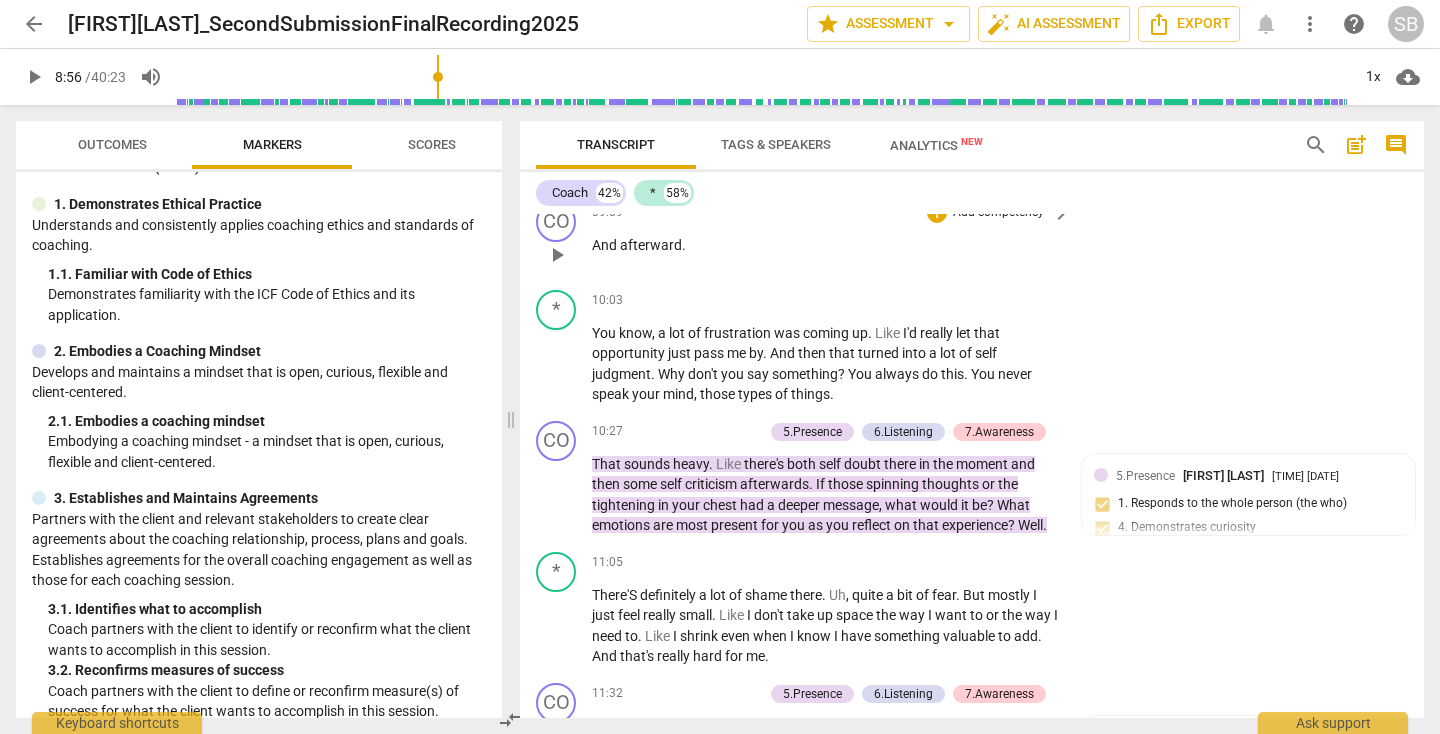 scroll, scrollTop: 3552, scrollLeft: 0, axis: vertical 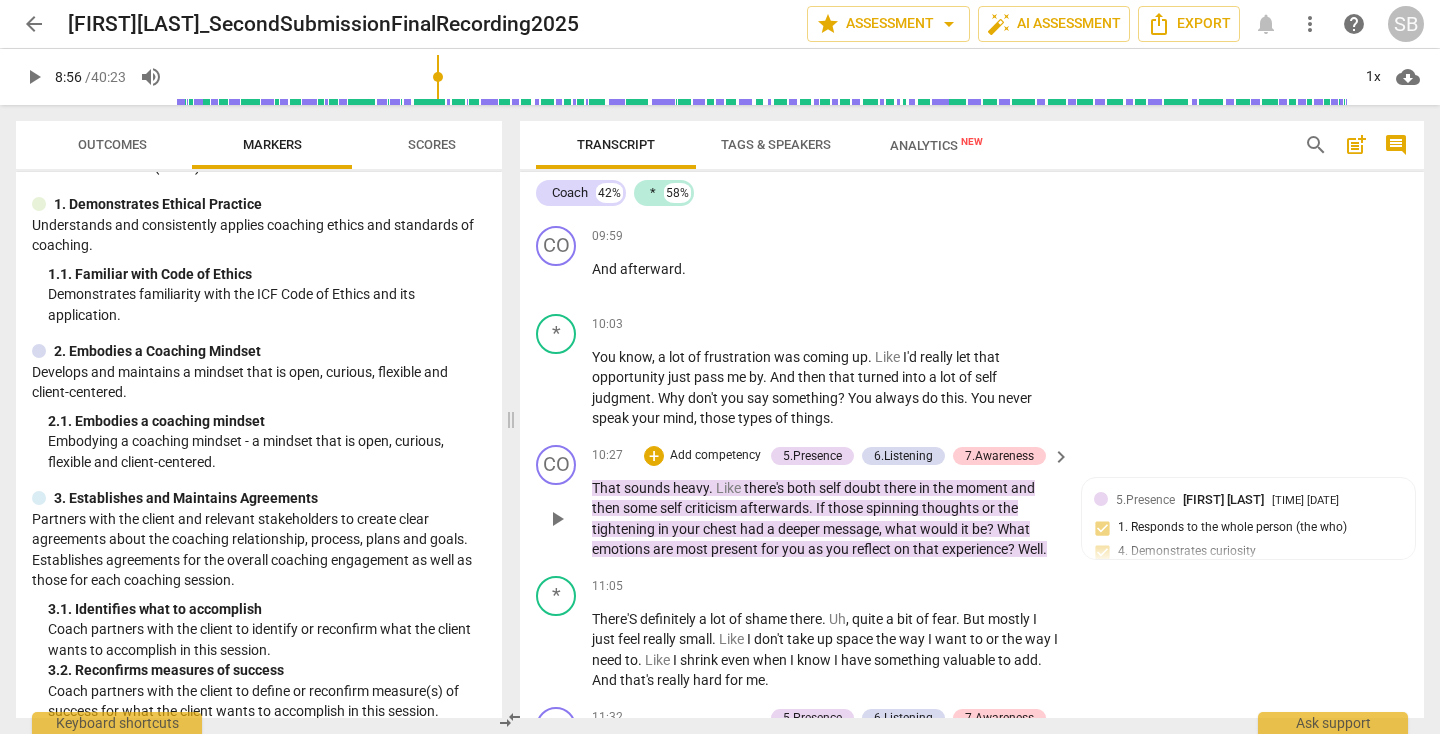 click on "play_arrow" at bounding box center (557, 519) 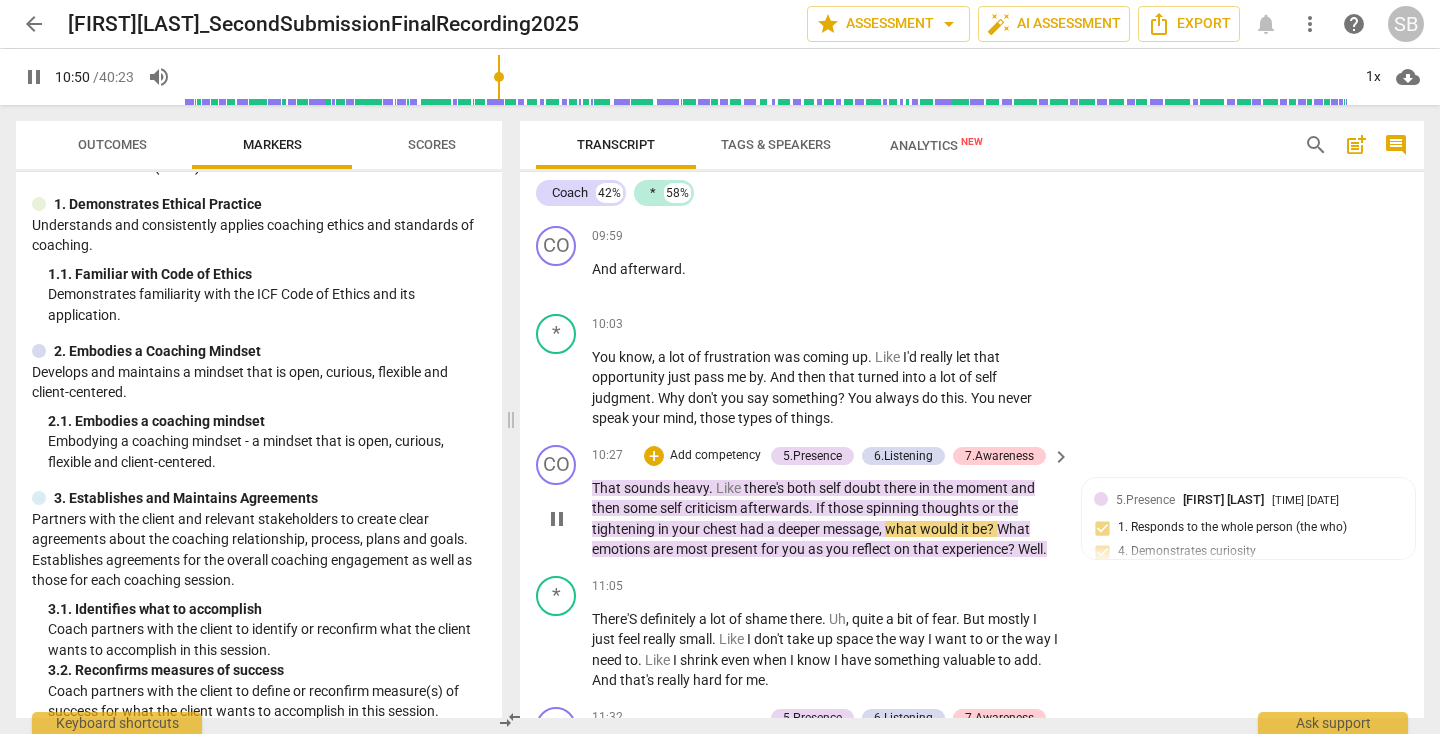 click on "pause" at bounding box center (557, 519) 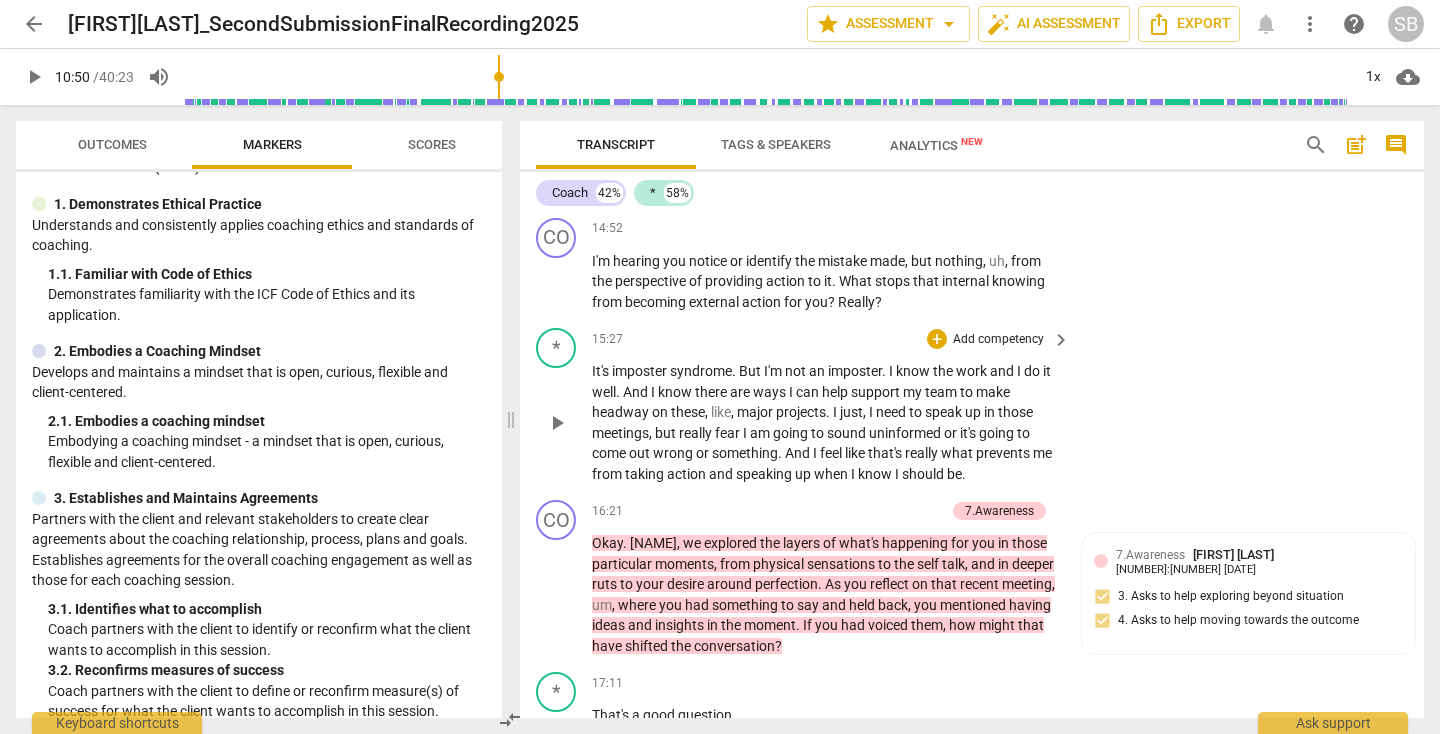 scroll, scrollTop: 5038, scrollLeft: 0, axis: vertical 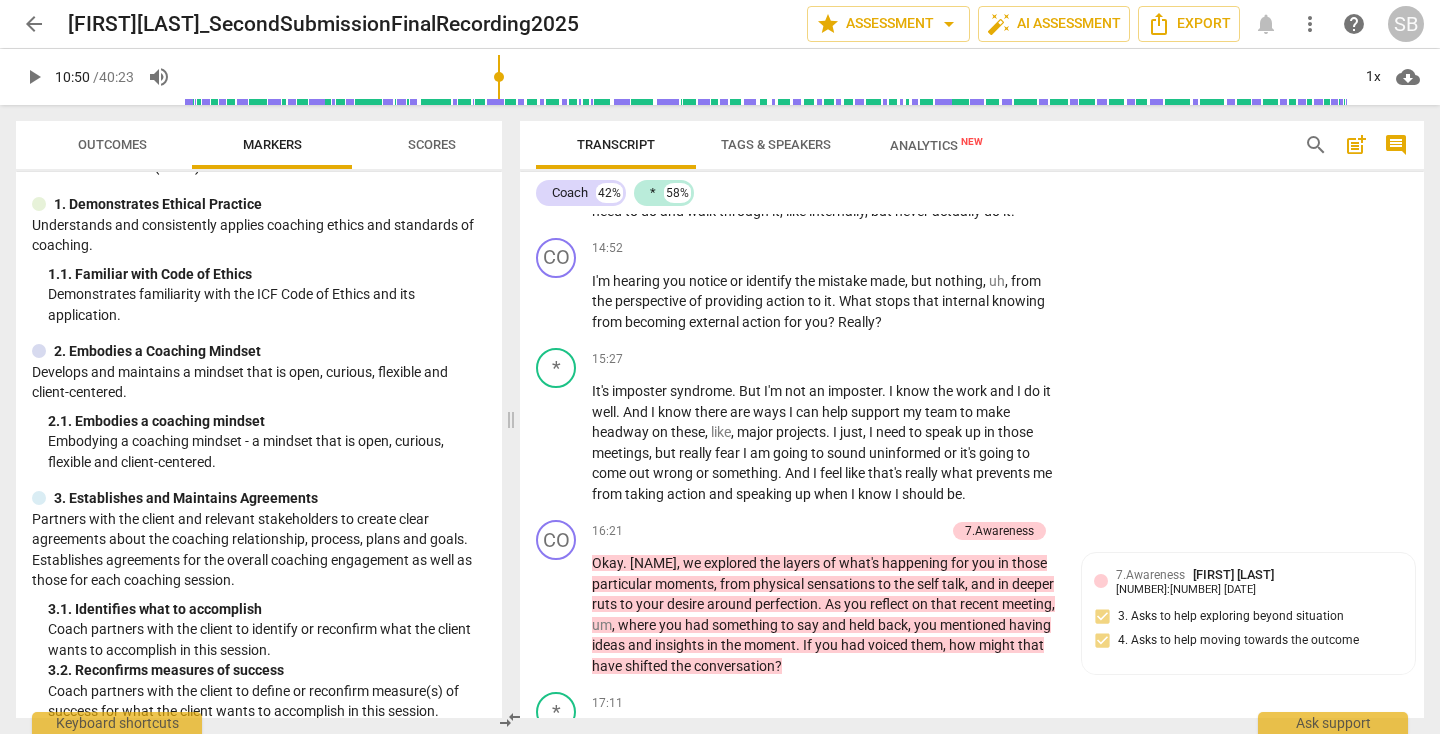 click on "arrow_back" at bounding box center [34, 24] 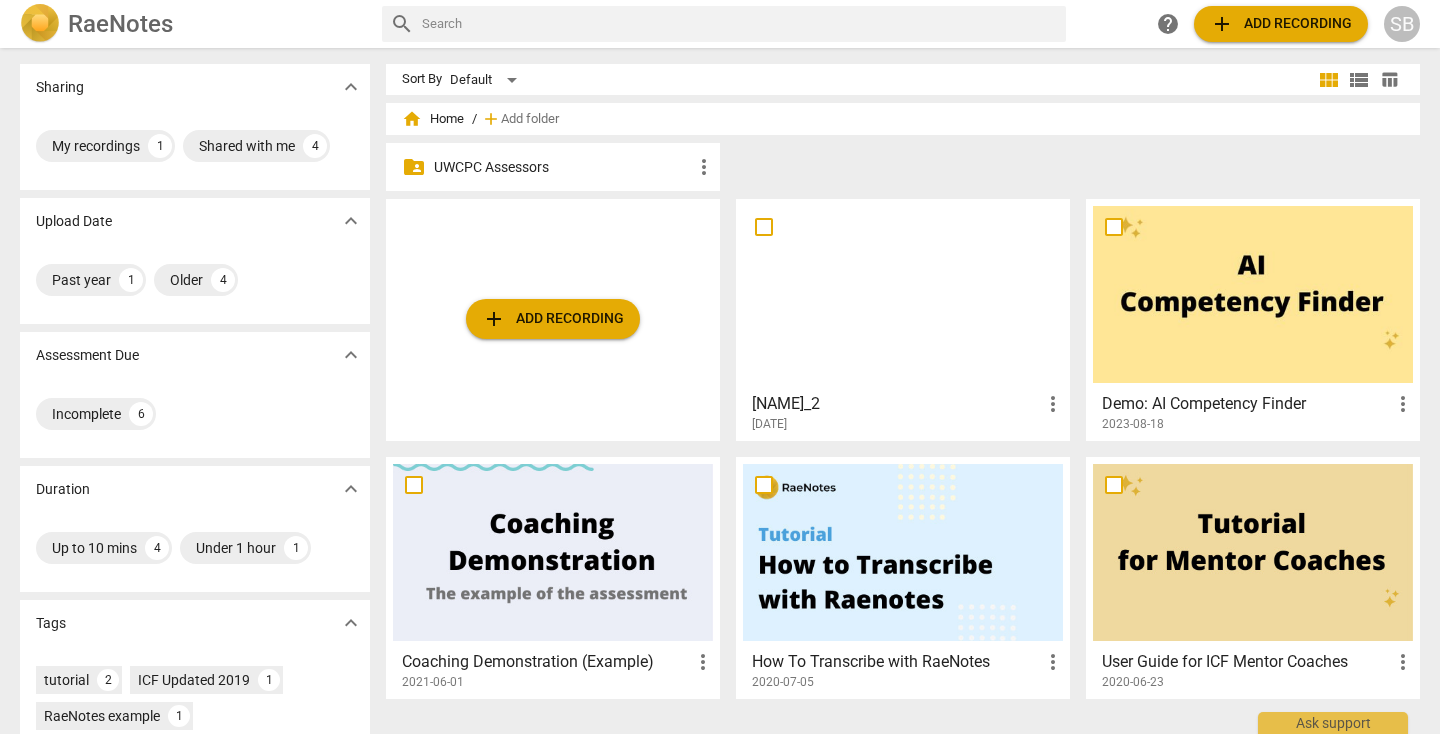 click on "UWCPC Assessors" at bounding box center (563, 167) 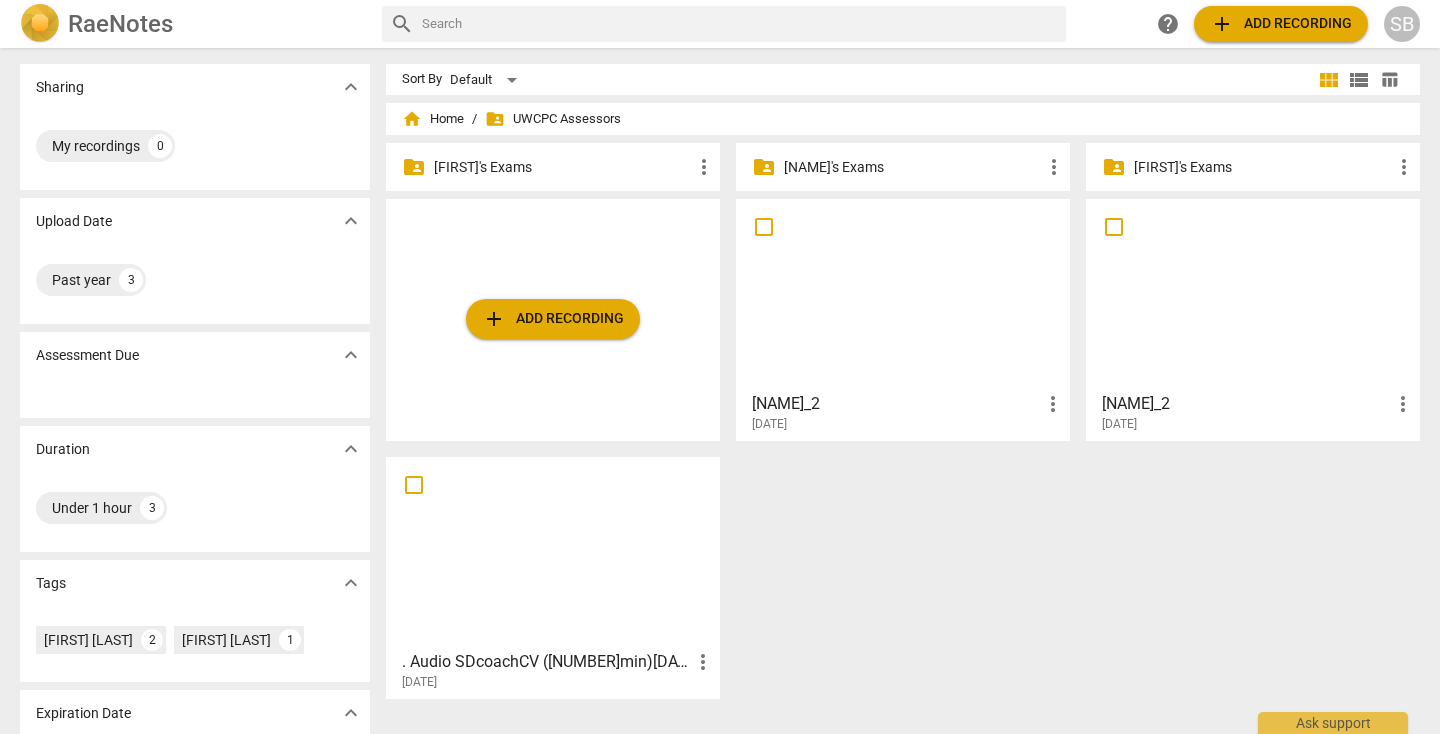 click on "[FIRST]'s Exams" at bounding box center (1263, 167) 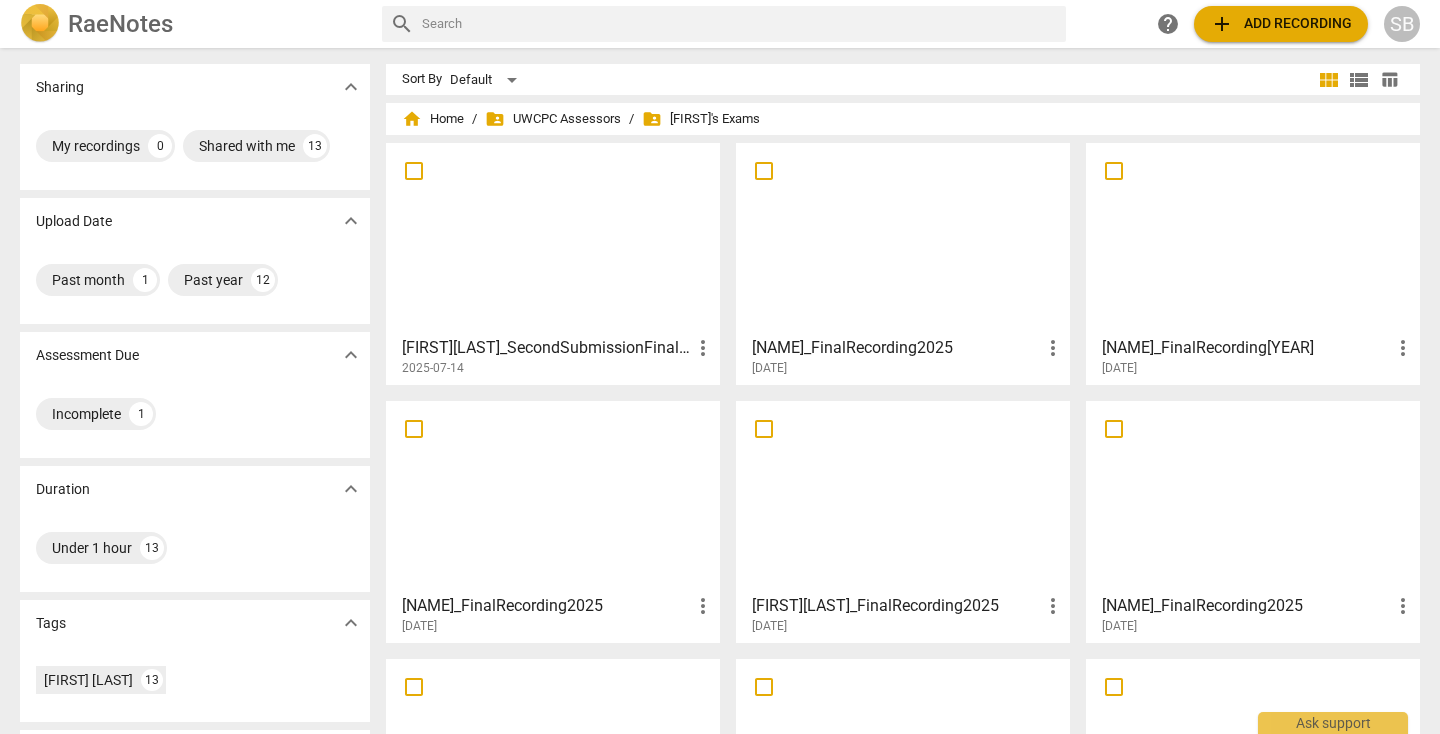 click at bounding box center [1253, 238] 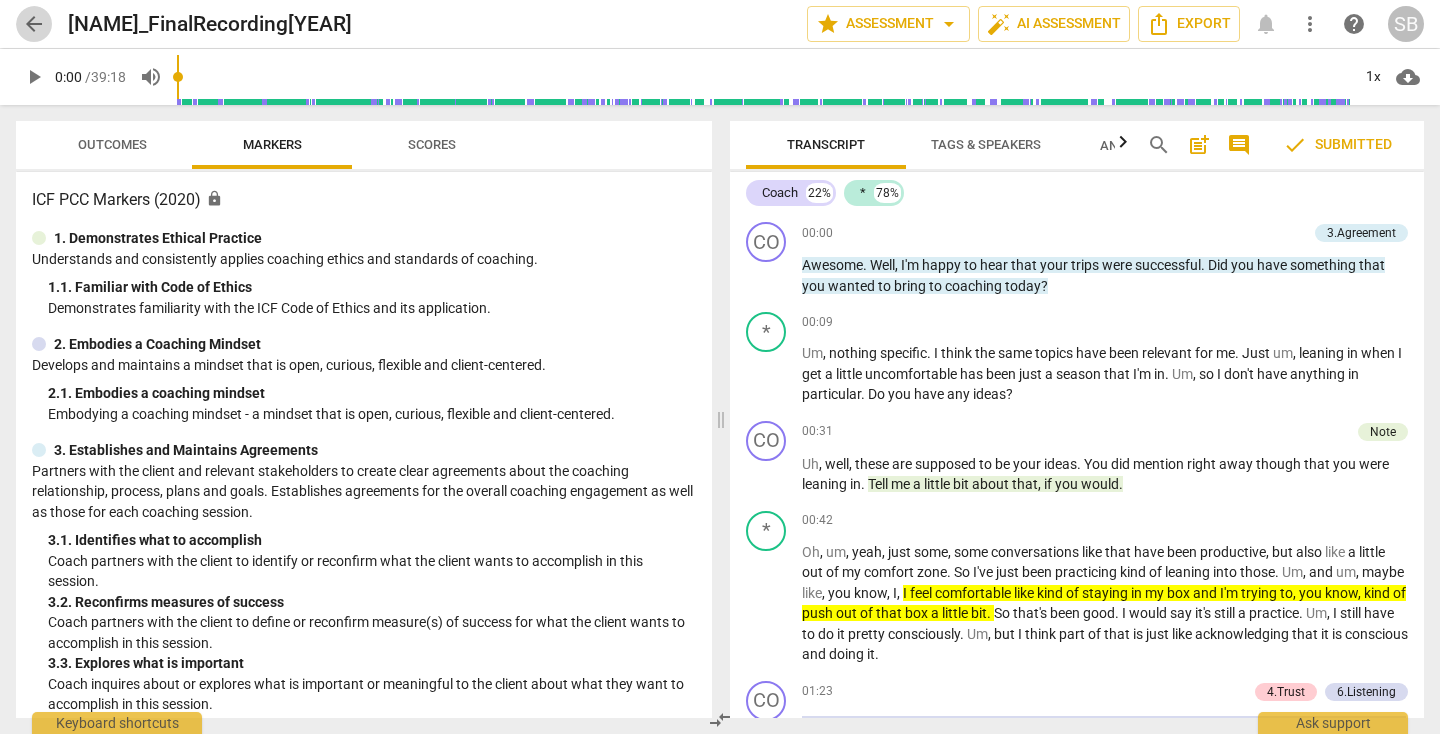 click on "arrow_back" at bounding box center [34, 24] 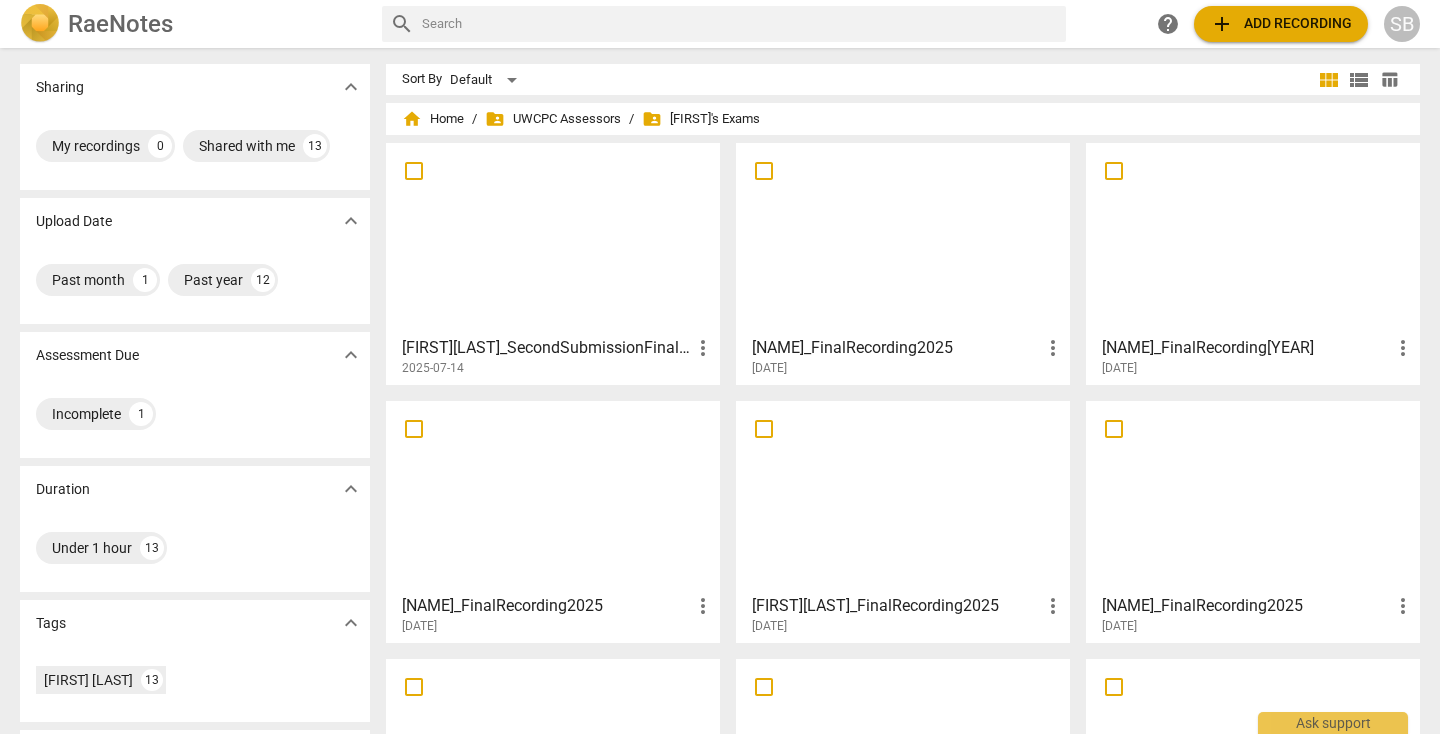click at bounding box center [553, 238] 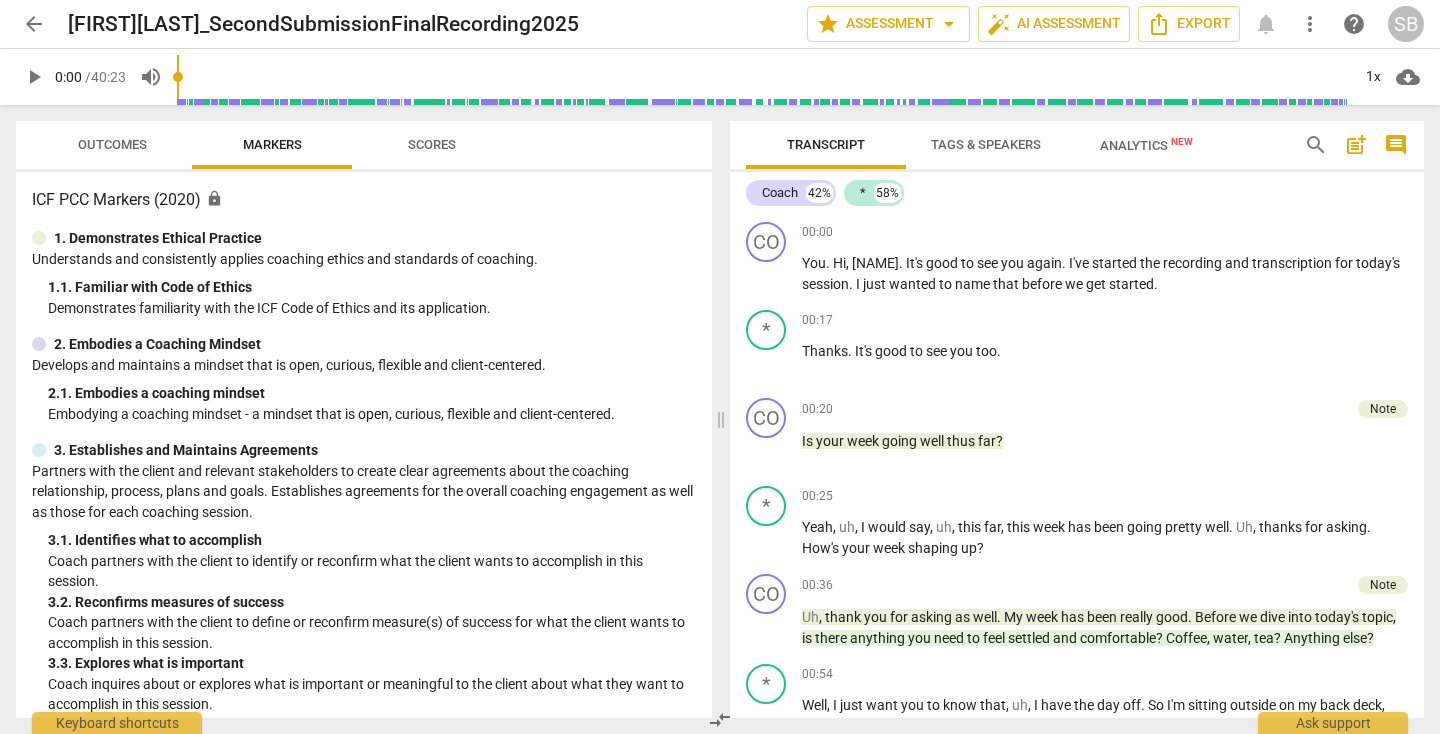 click on "arrow_back" at bounding box center (34, 24) 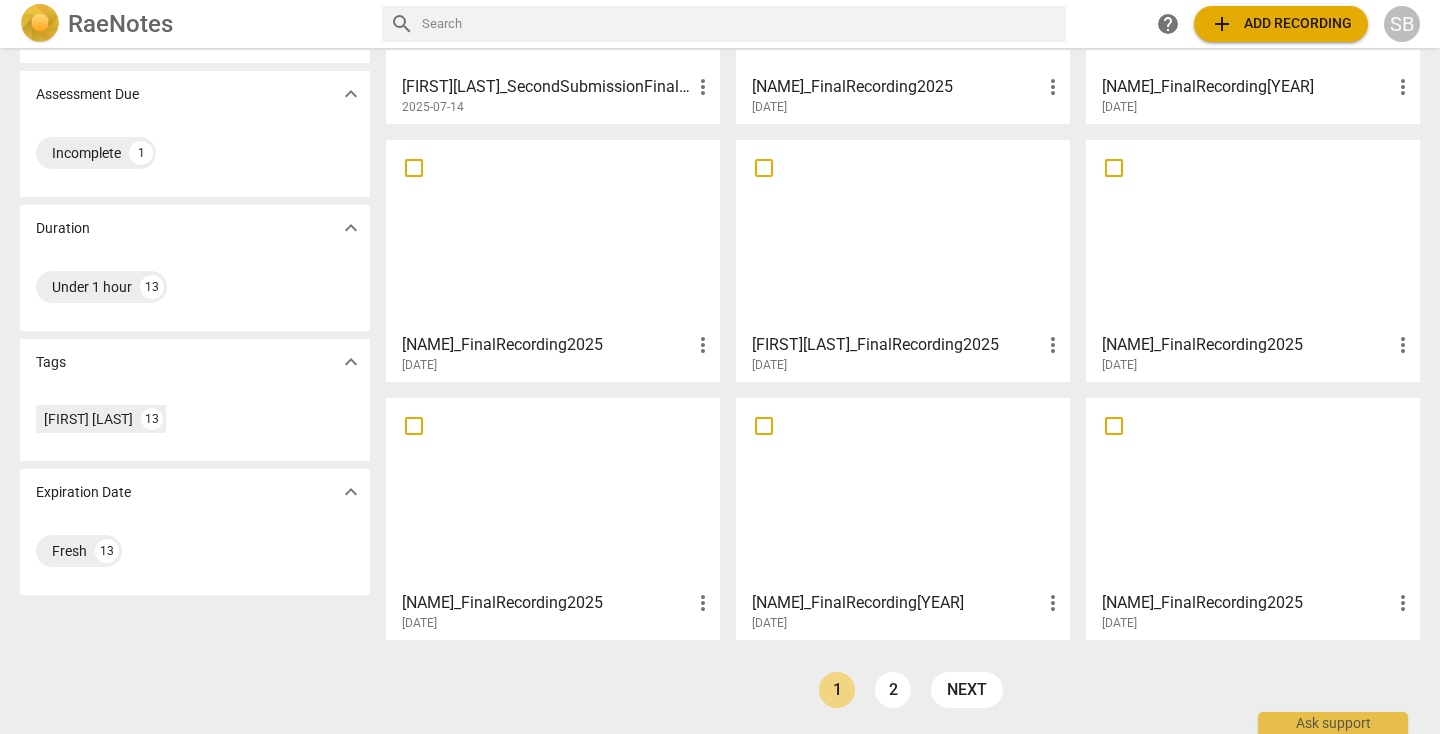 scroll, scrollTop: 261, scrollLeft: 0, axis: vertical 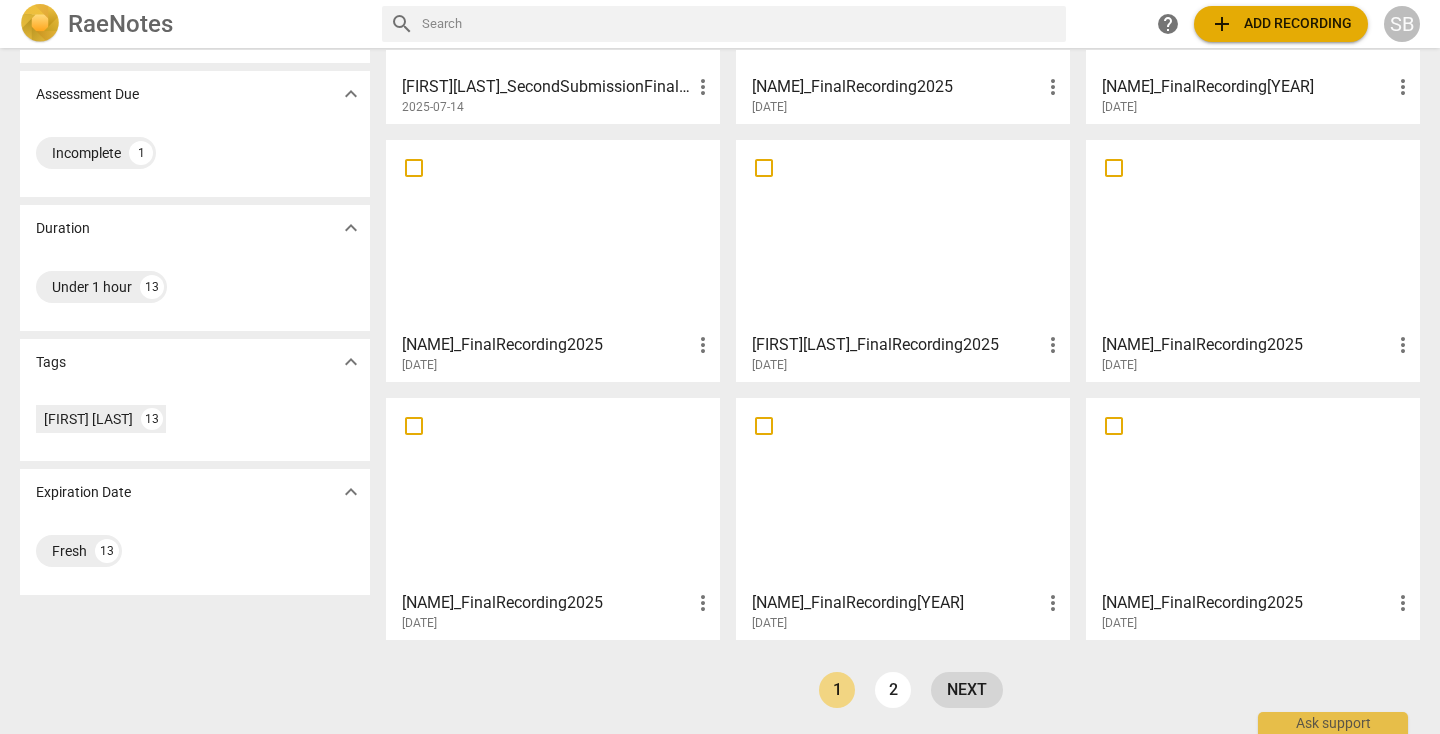 click on "next" at bounding box center (967, 690) 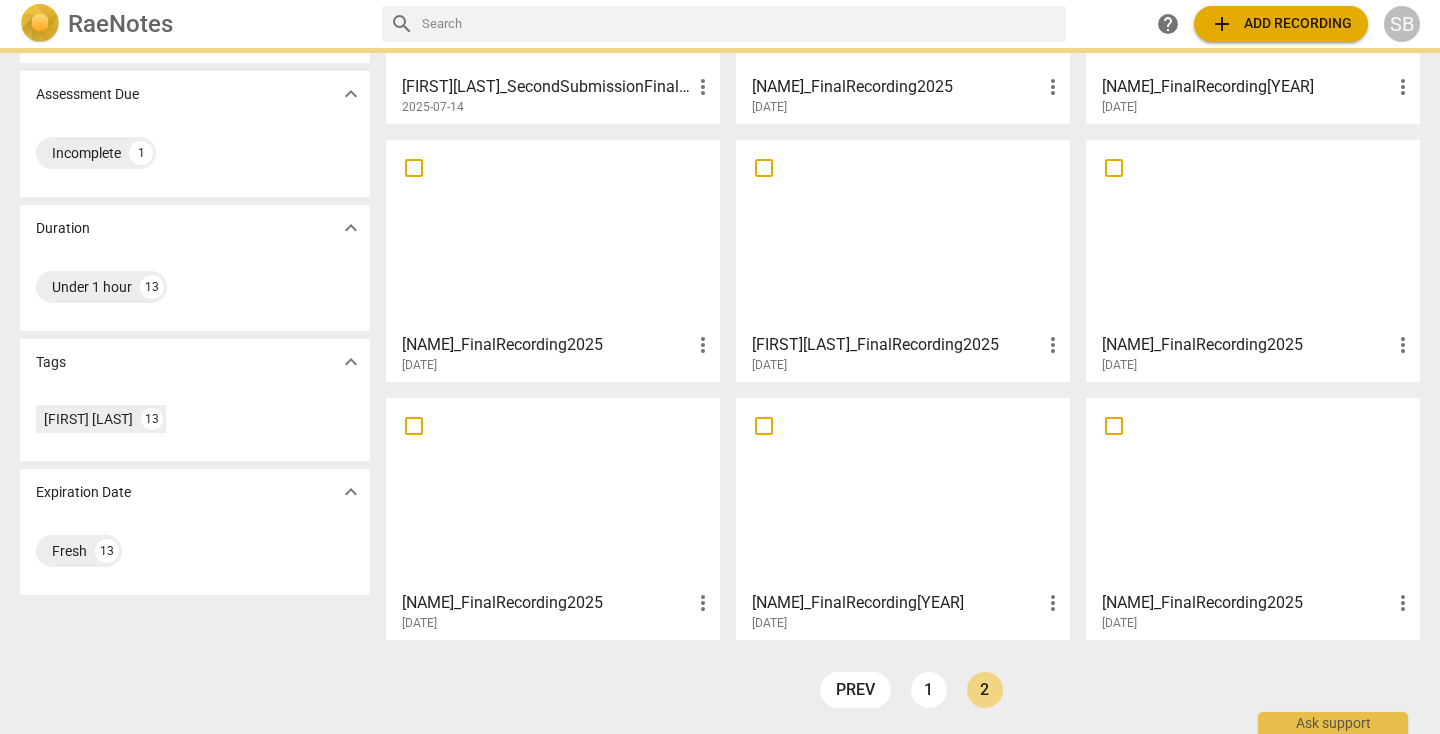 scroll, scrollTop: 0, scrollLeft: 0, axis: both 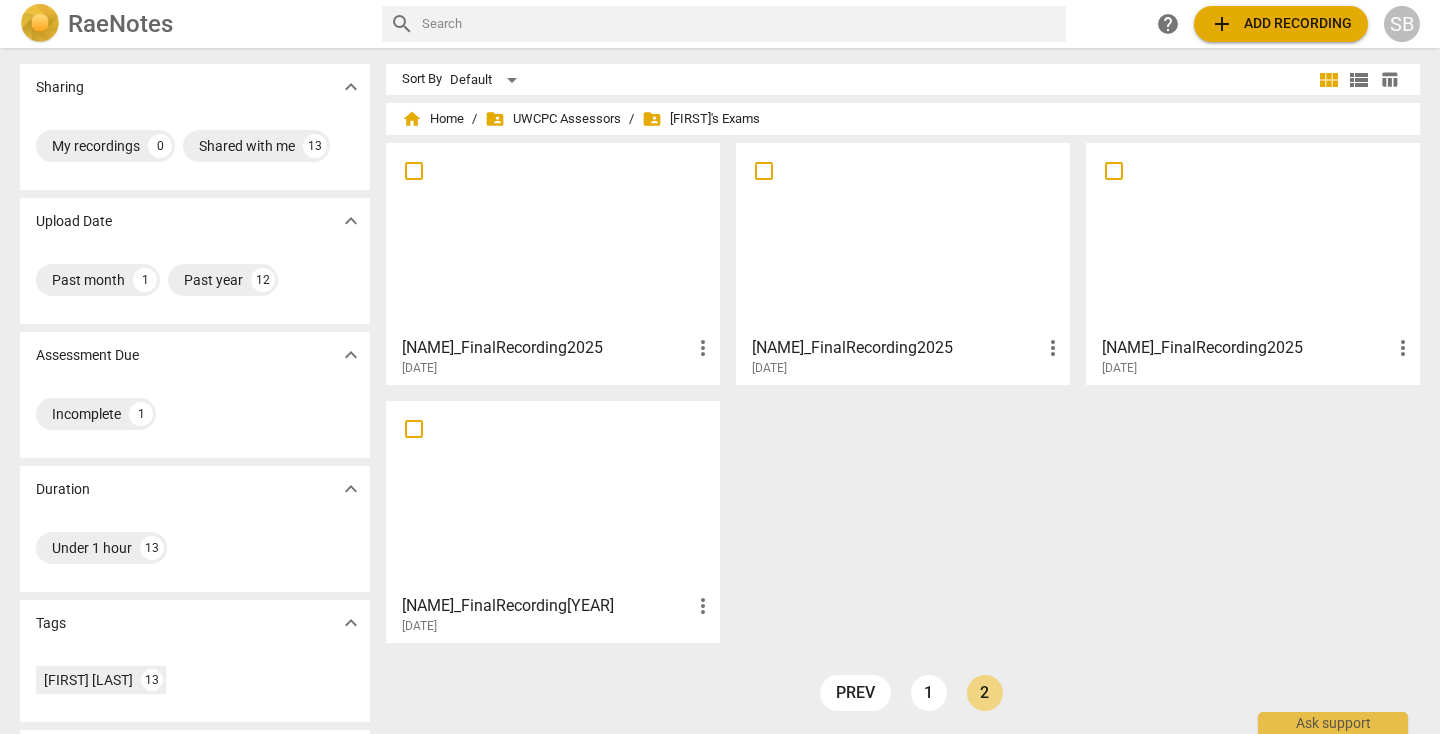 click at bounding box center [553, 496] 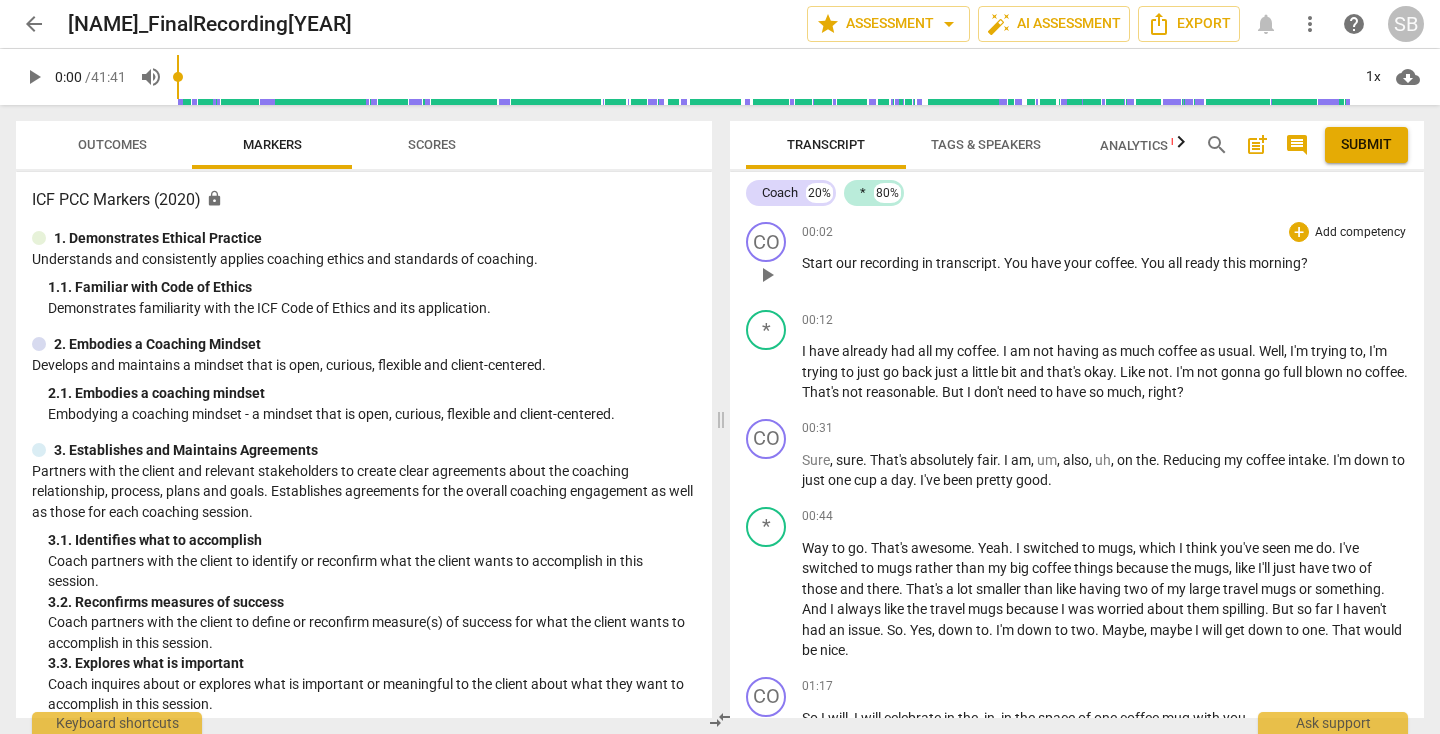click on "play_arrow" at bounding box center (767, 275) 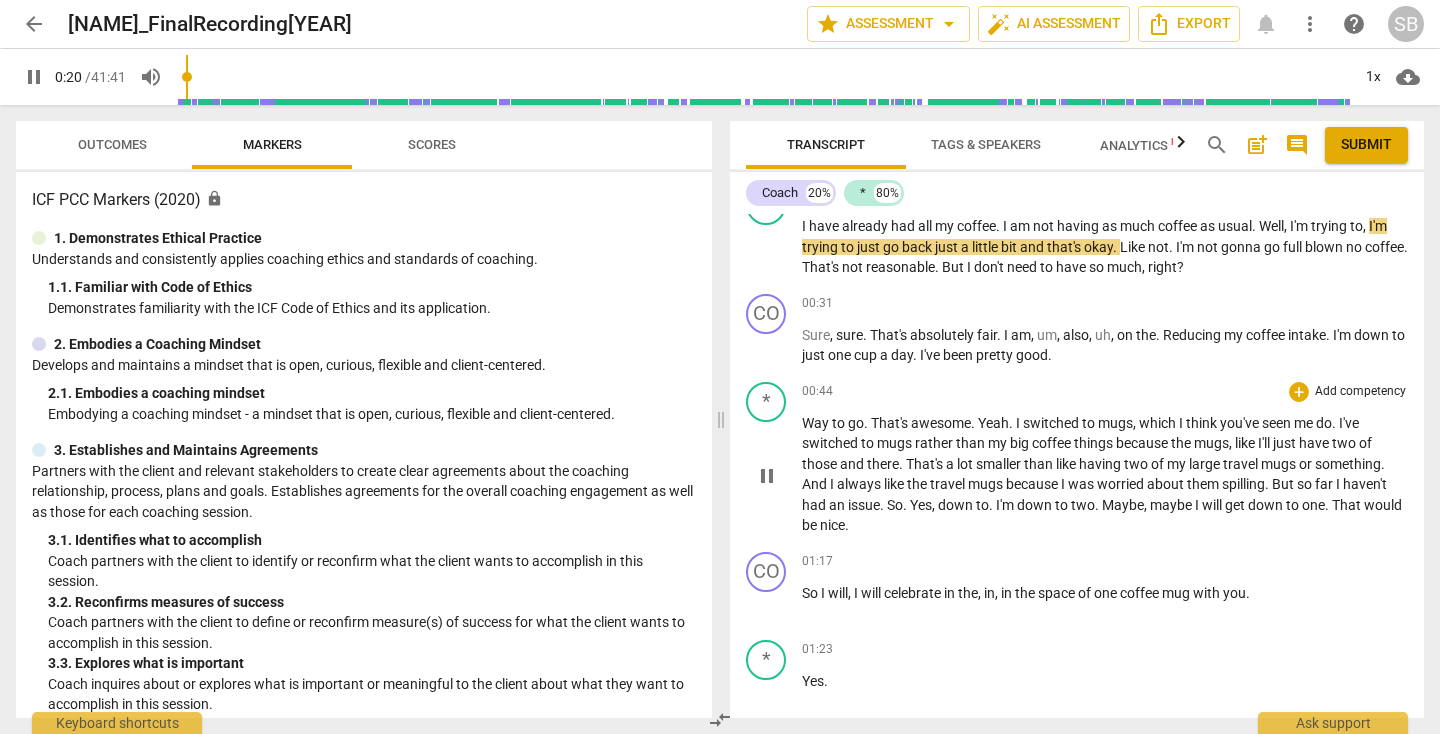 scroll, scrollTop: 124, scrollLeft: 0, axis: vertical 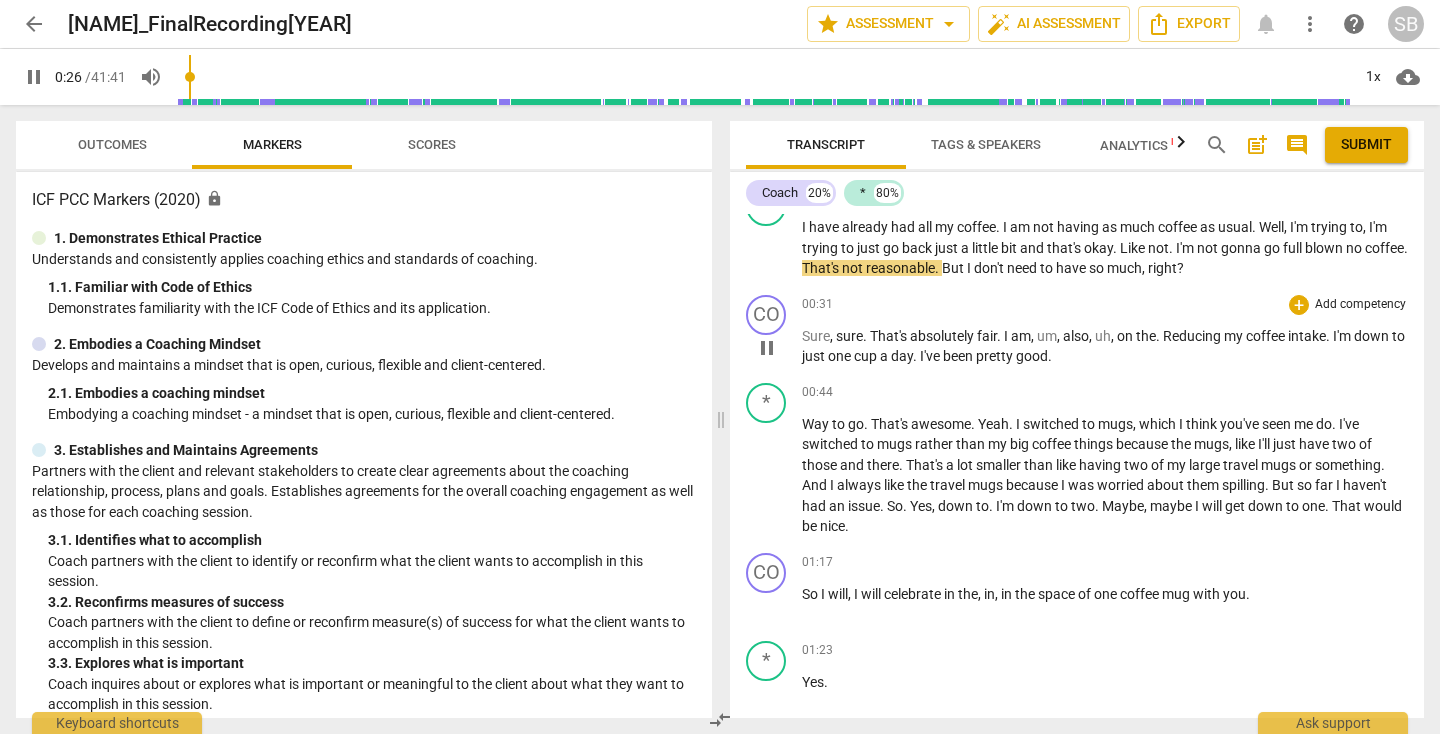click on "pause" at bounding box center (767, 348) 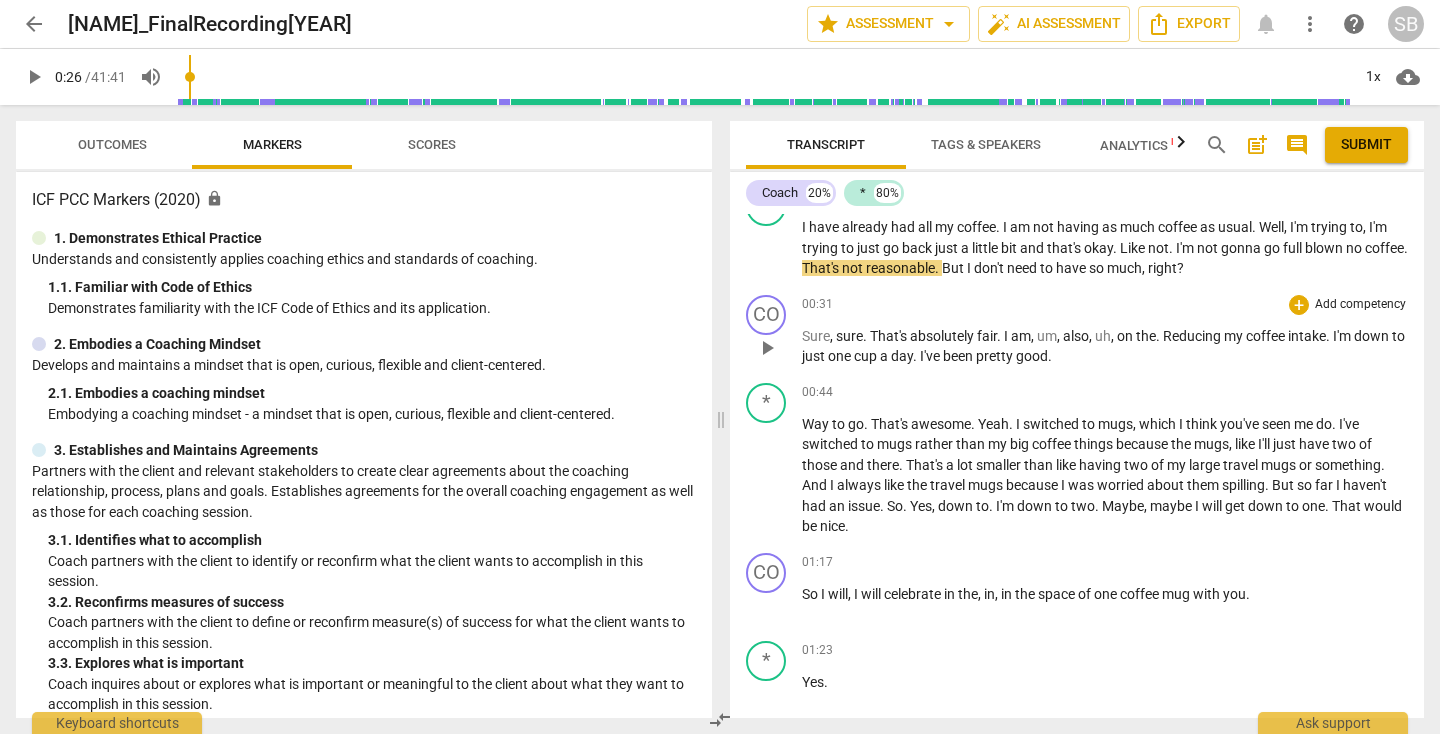 click on "play_arrow" at bounding box center [767, 348] 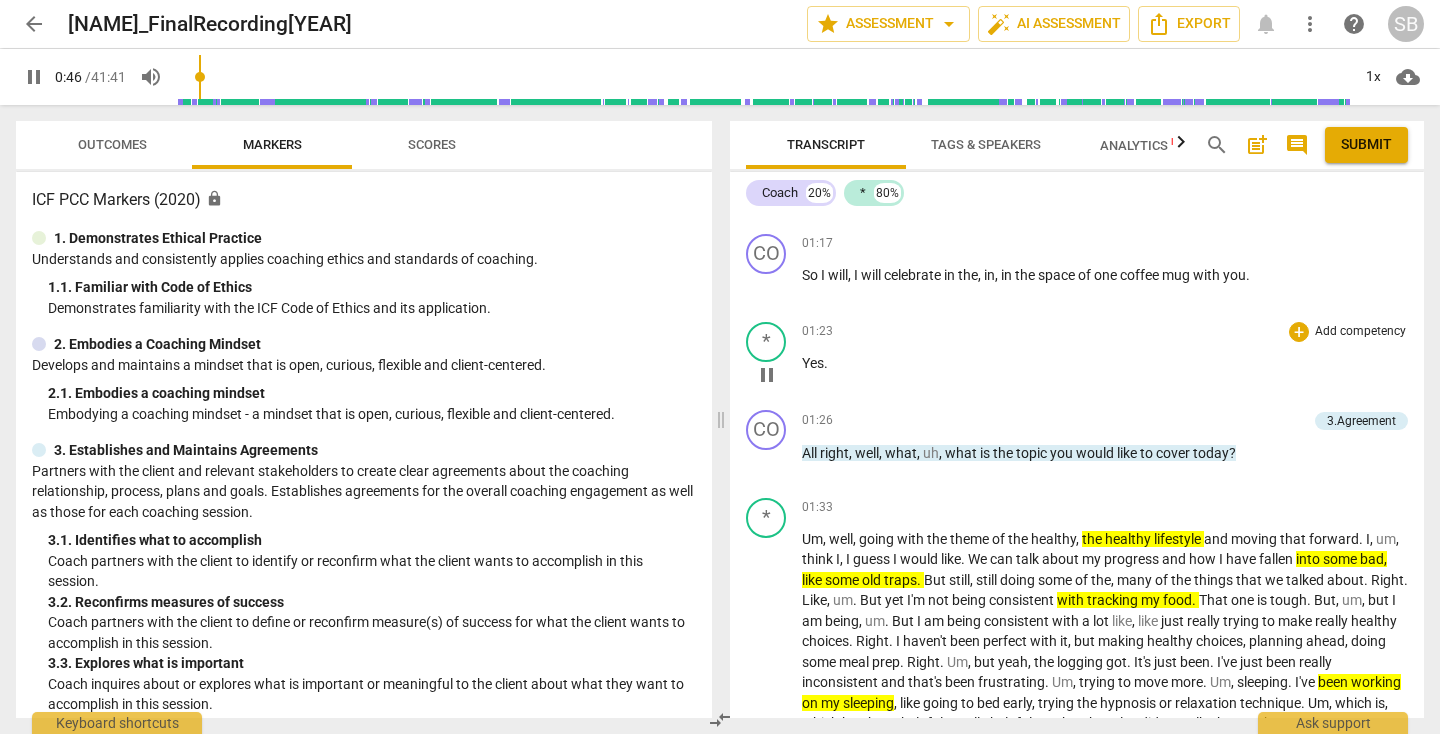 scroll, scrollTop: 495, scrollLeft: 0, axis: vertical 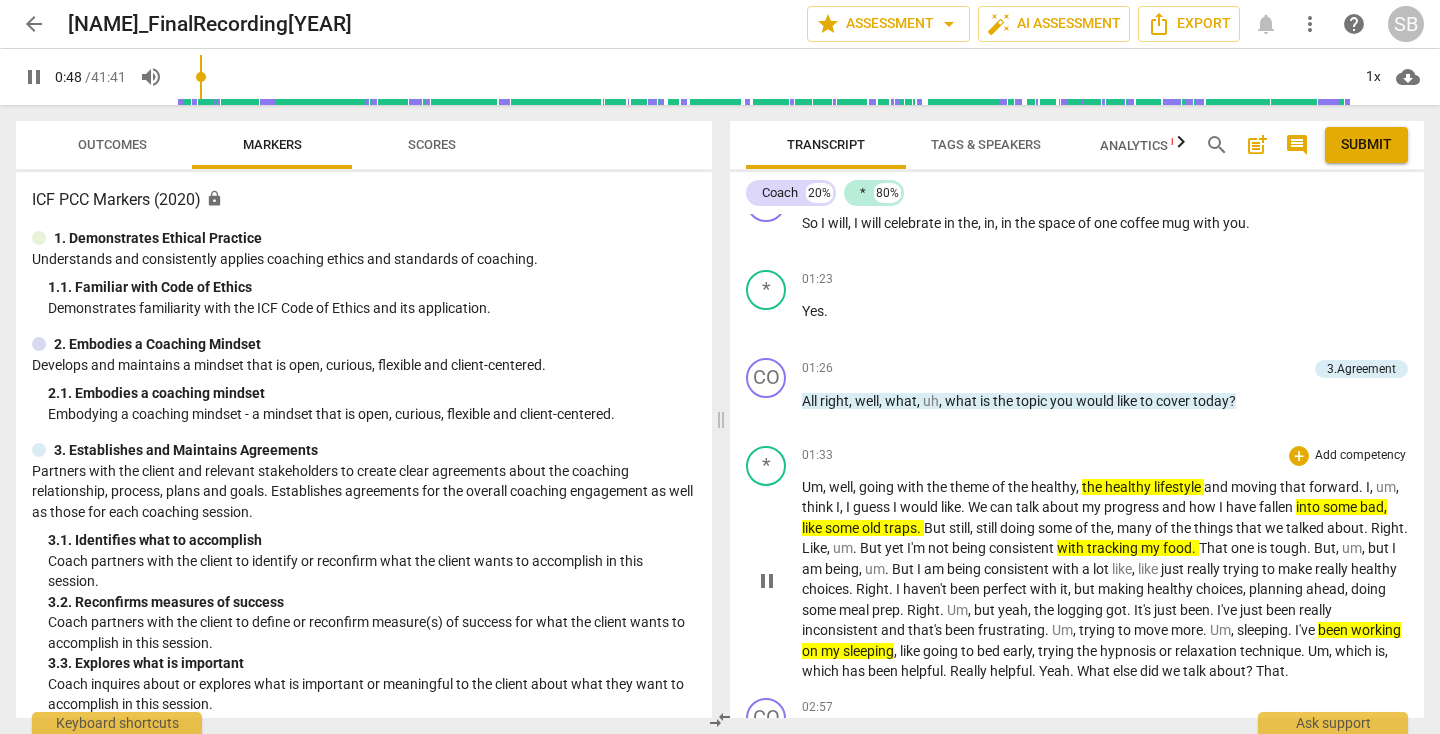 click on "pause" at bounding box center [767, 581] 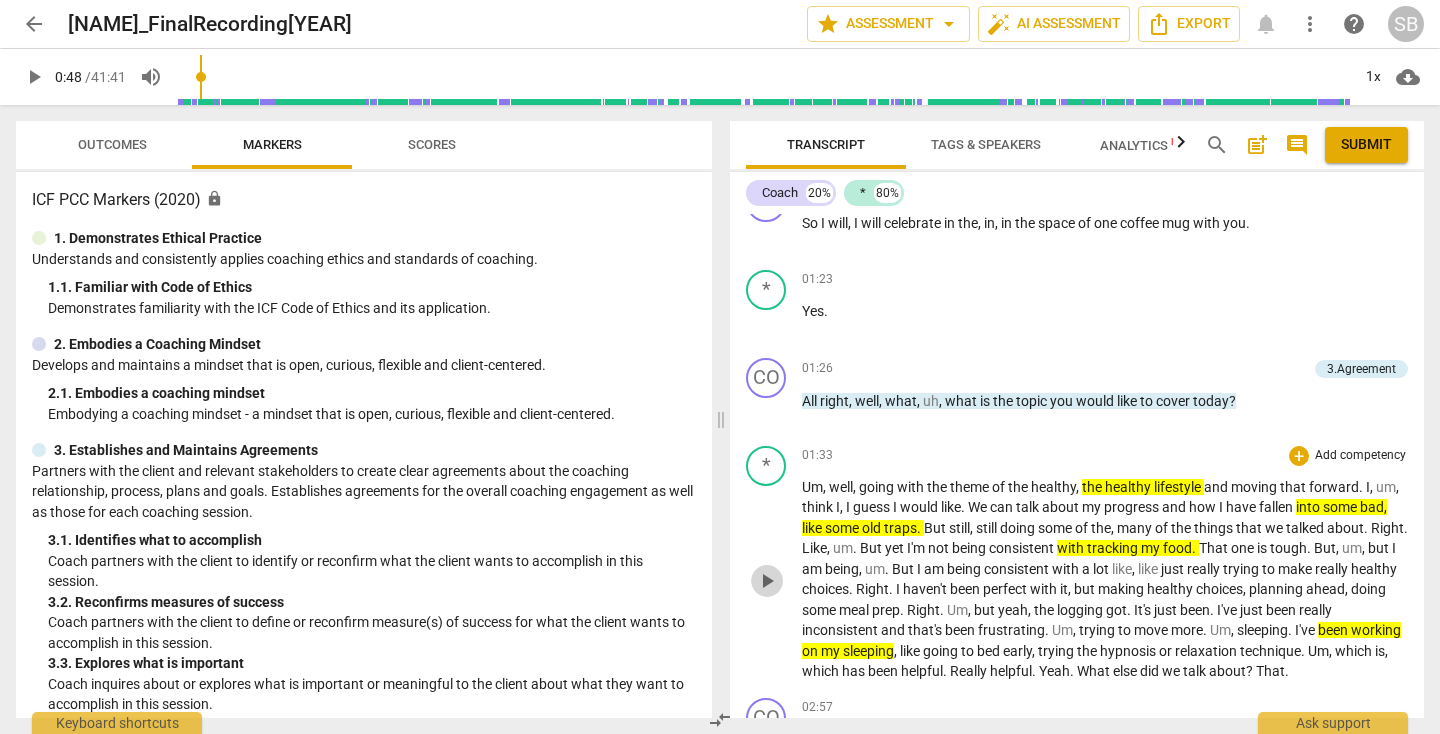 click on "play_arrow" at bounding box center [767, 581] 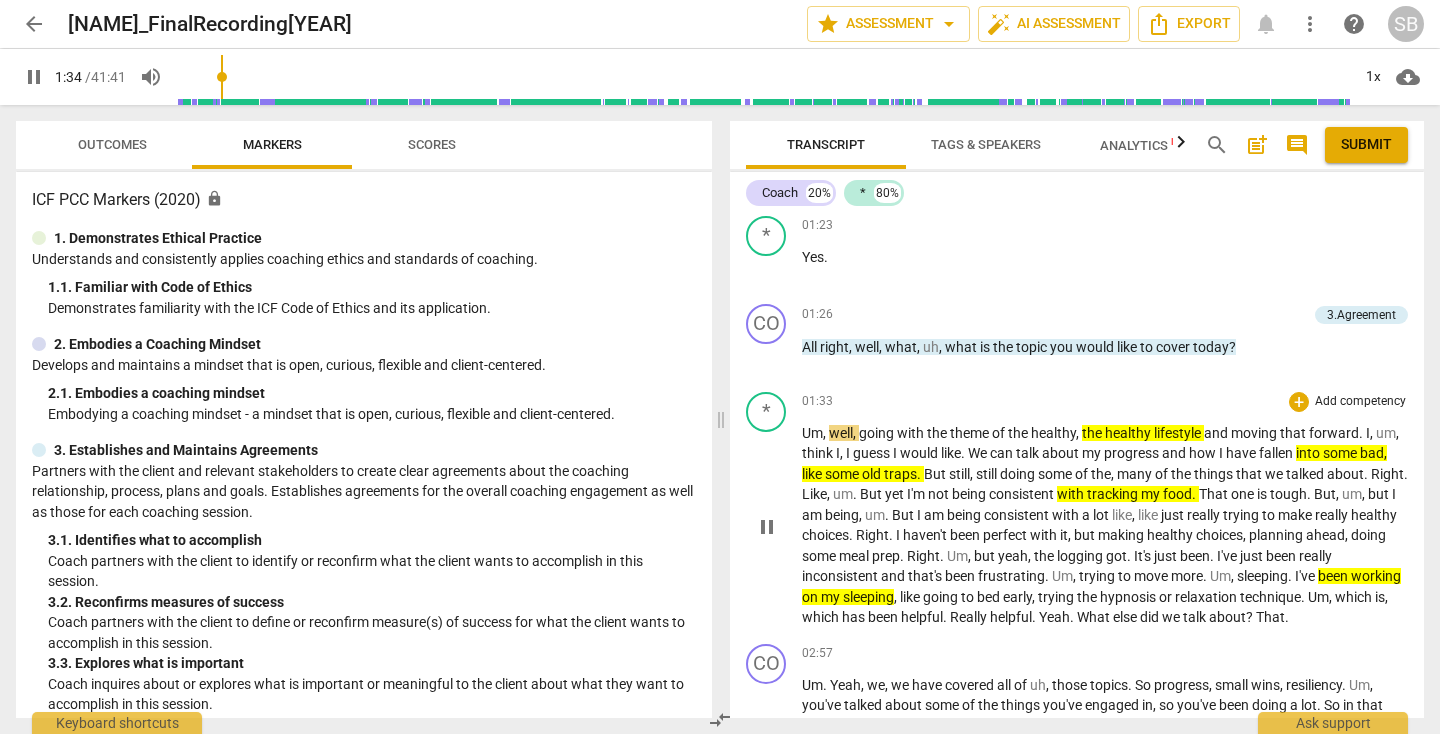 scroll, scrollTop: 552, scrollLeft: 0, axis: vertical 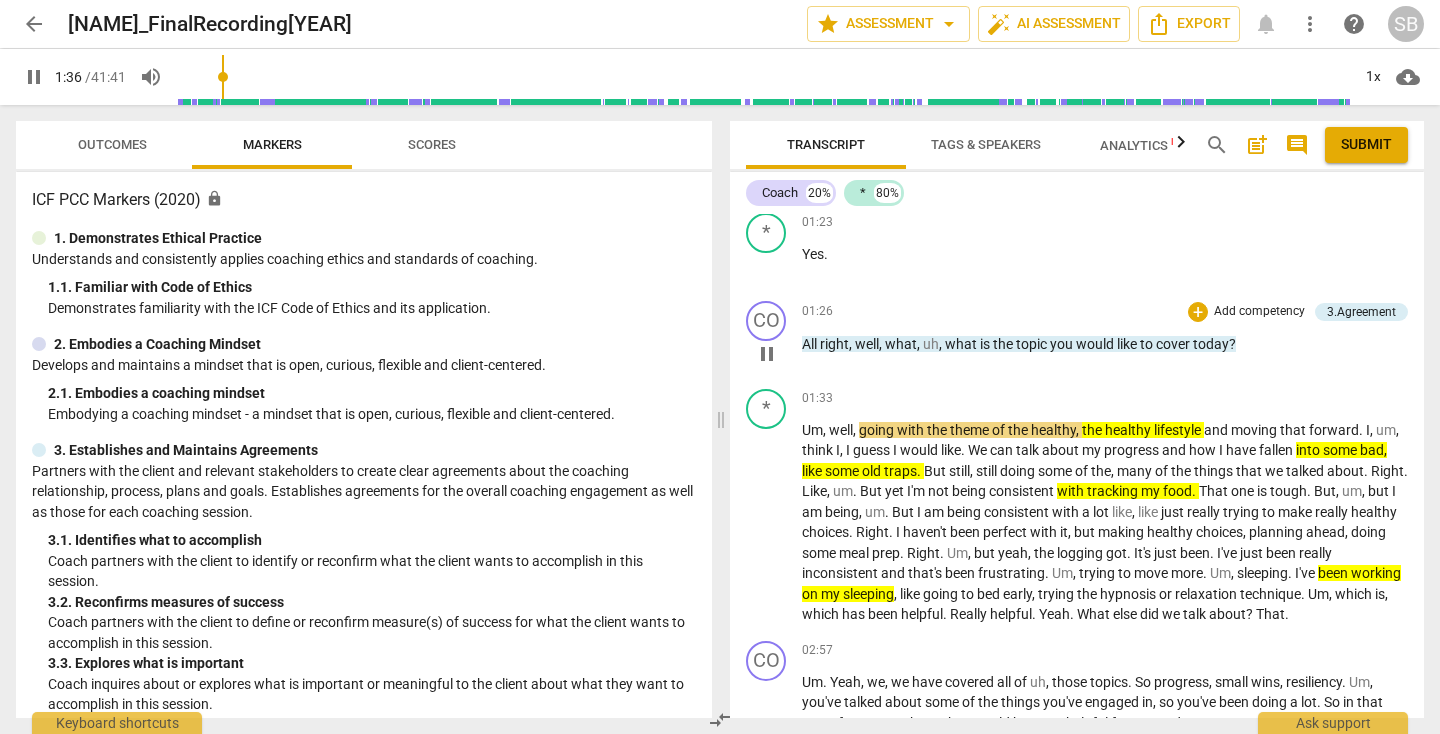 click on "pause" at bounding box center (767, 354) 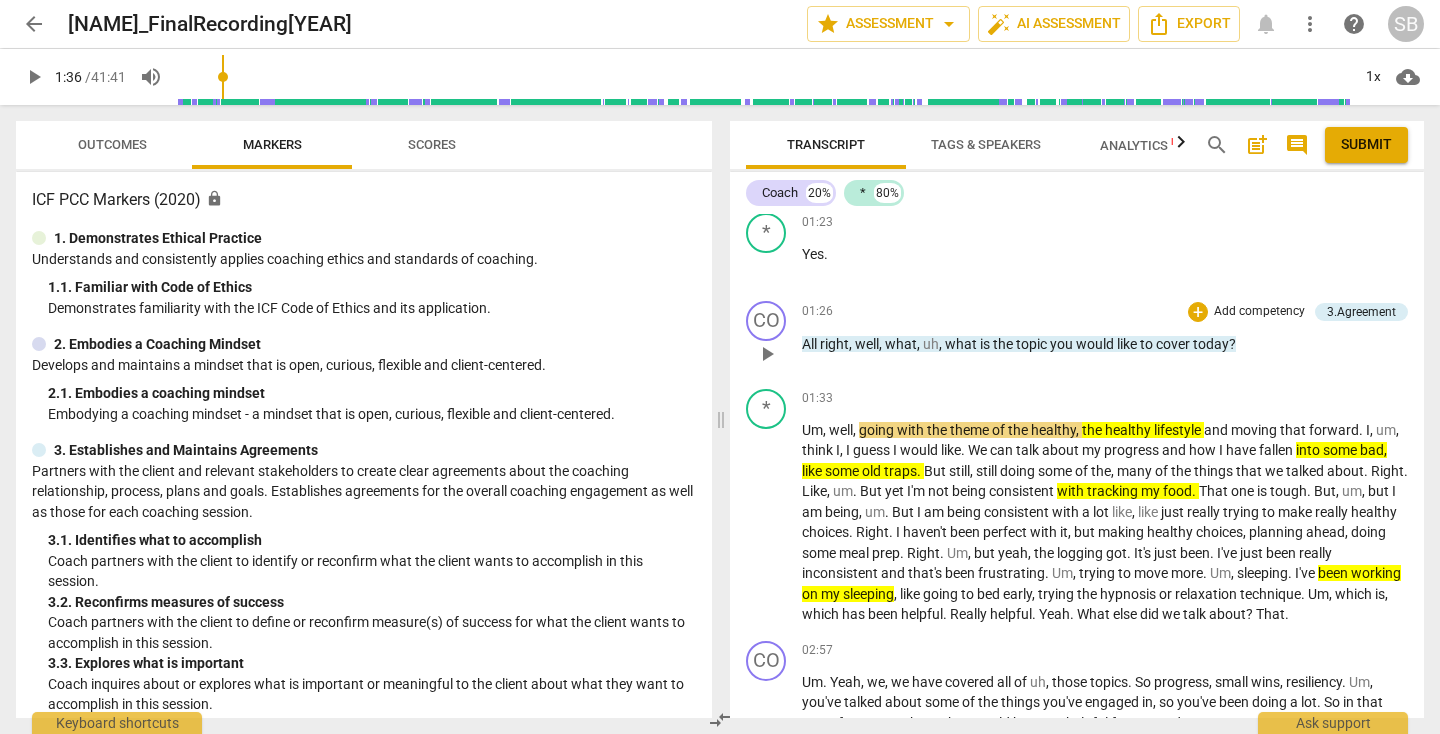 click on "play_arrow" at bounding box center (767, 354) 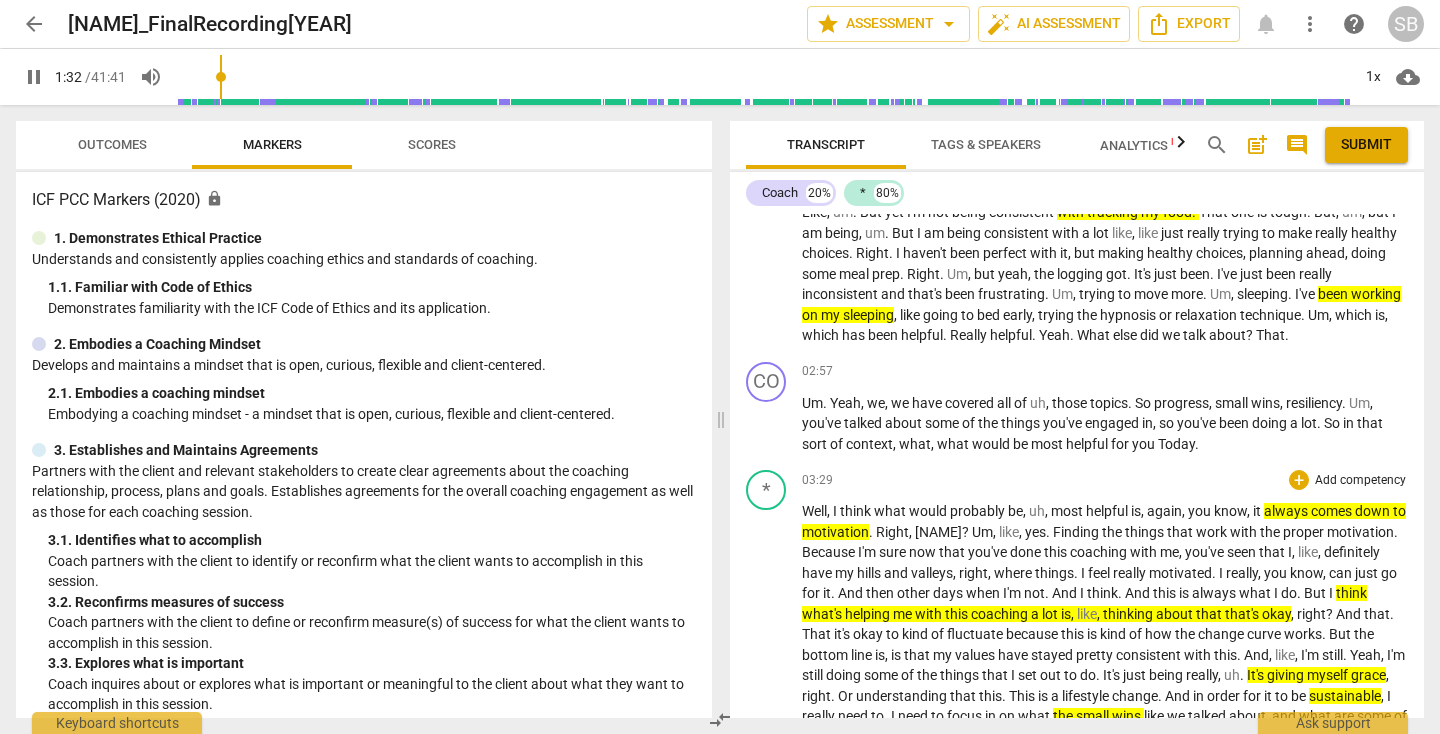 scroll, scrollTop: 832, scrollLeft: 0, axis: vertical 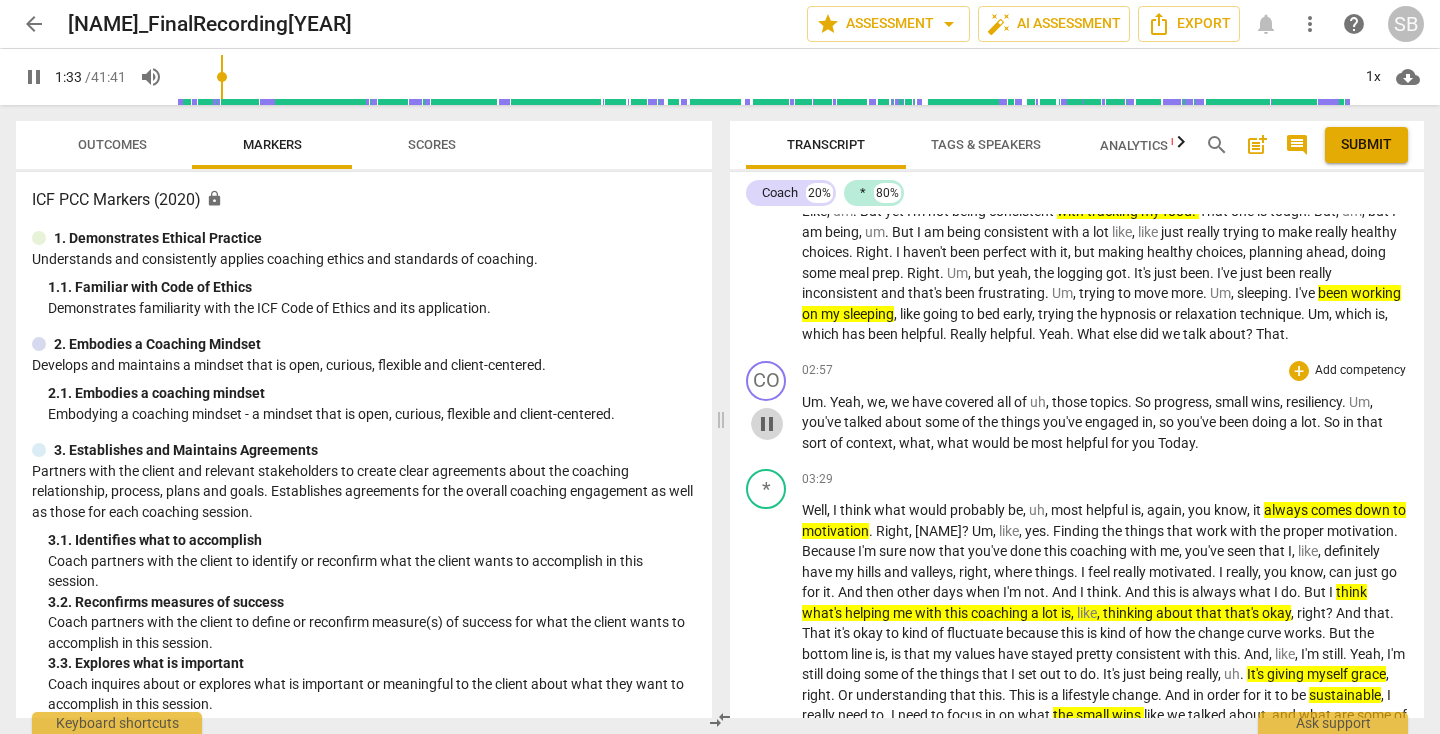 click on "pause" at bounding box center (767, 424) 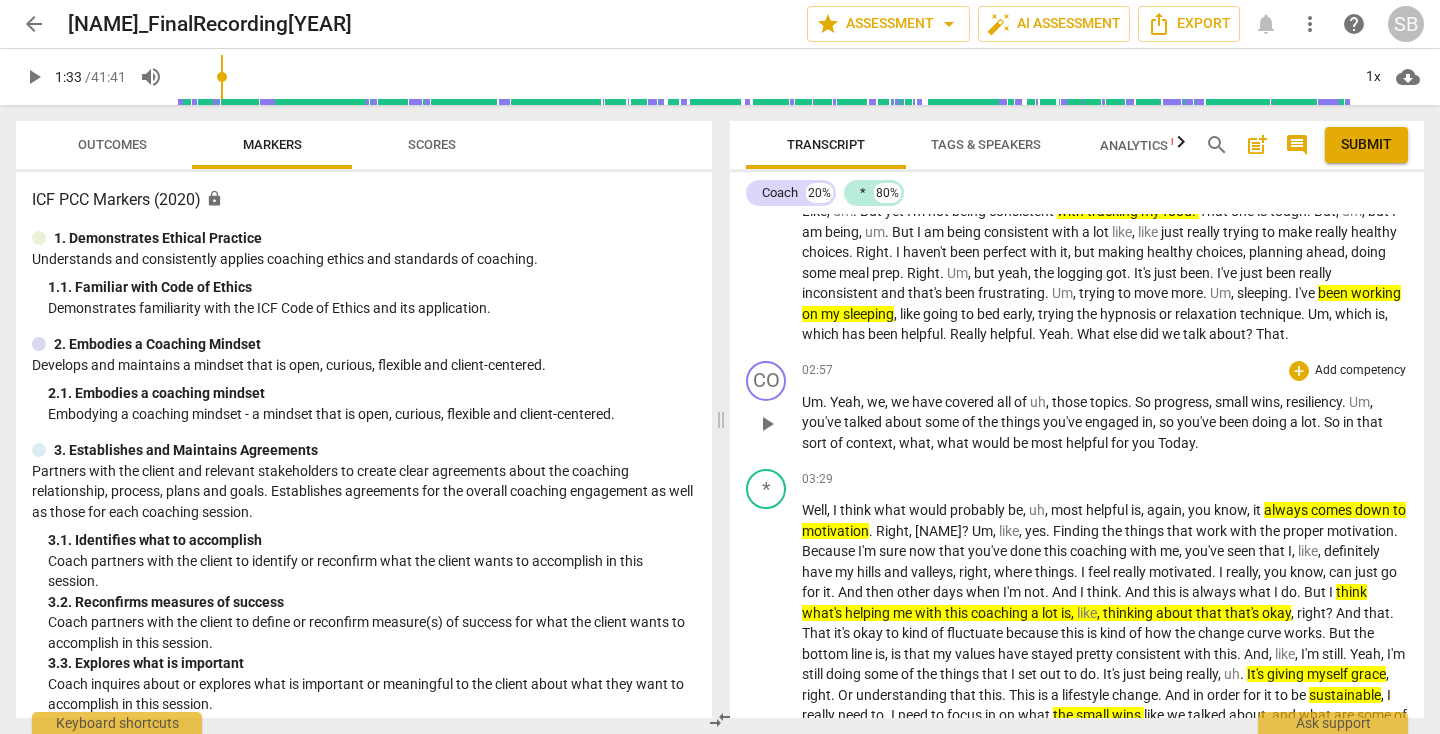 click on "play_arrow" at bounding box center [767, 424] 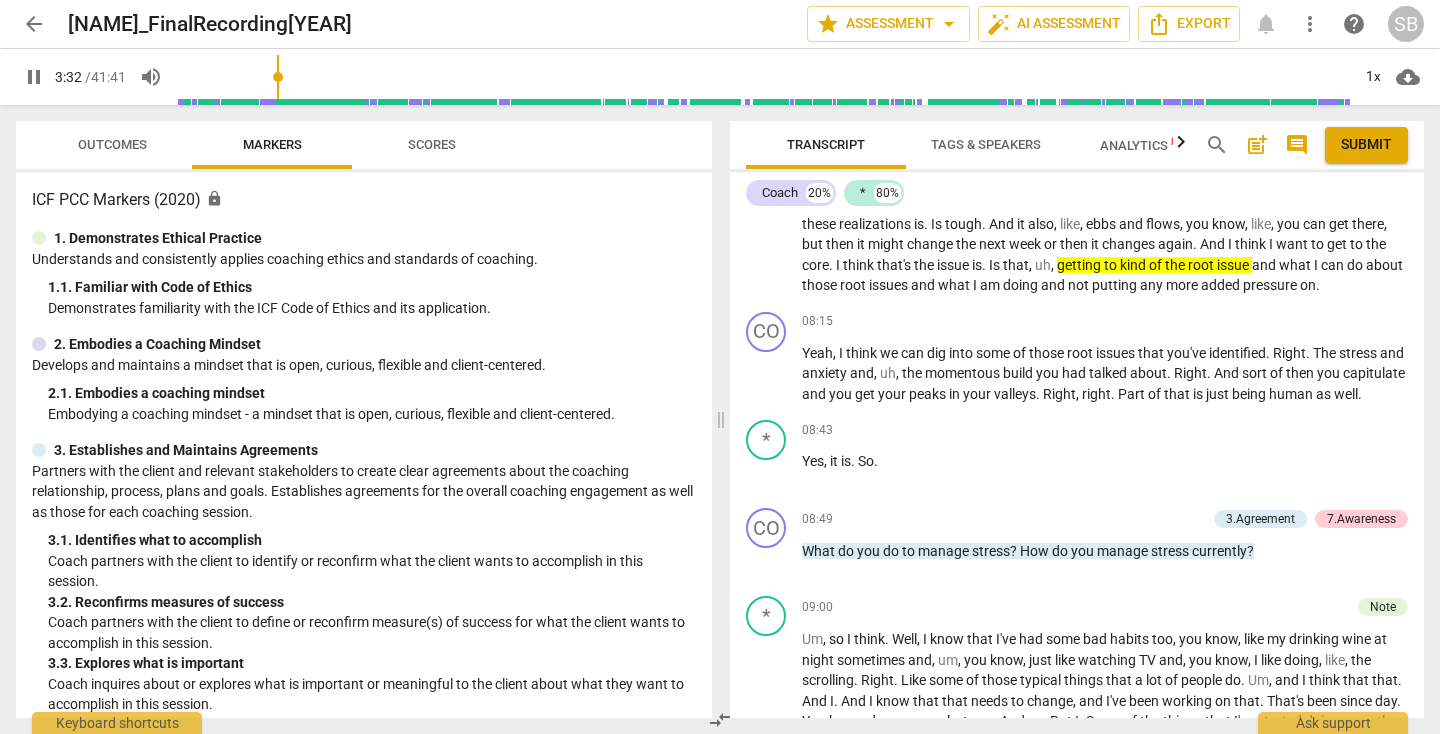 scroll, scrollTop: 2245, scrollLeft: 0, axis: vertical 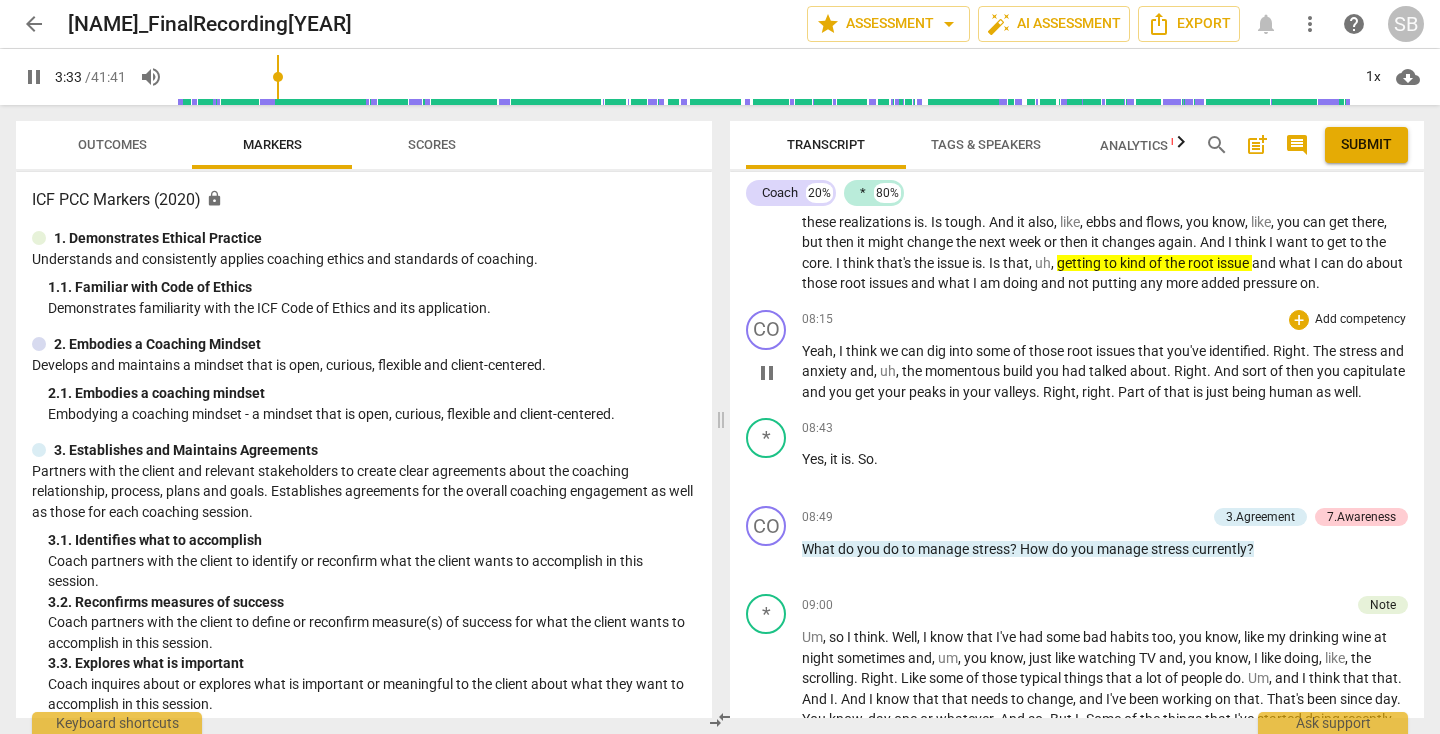 click on "pause" at bounding box center [767, 373] 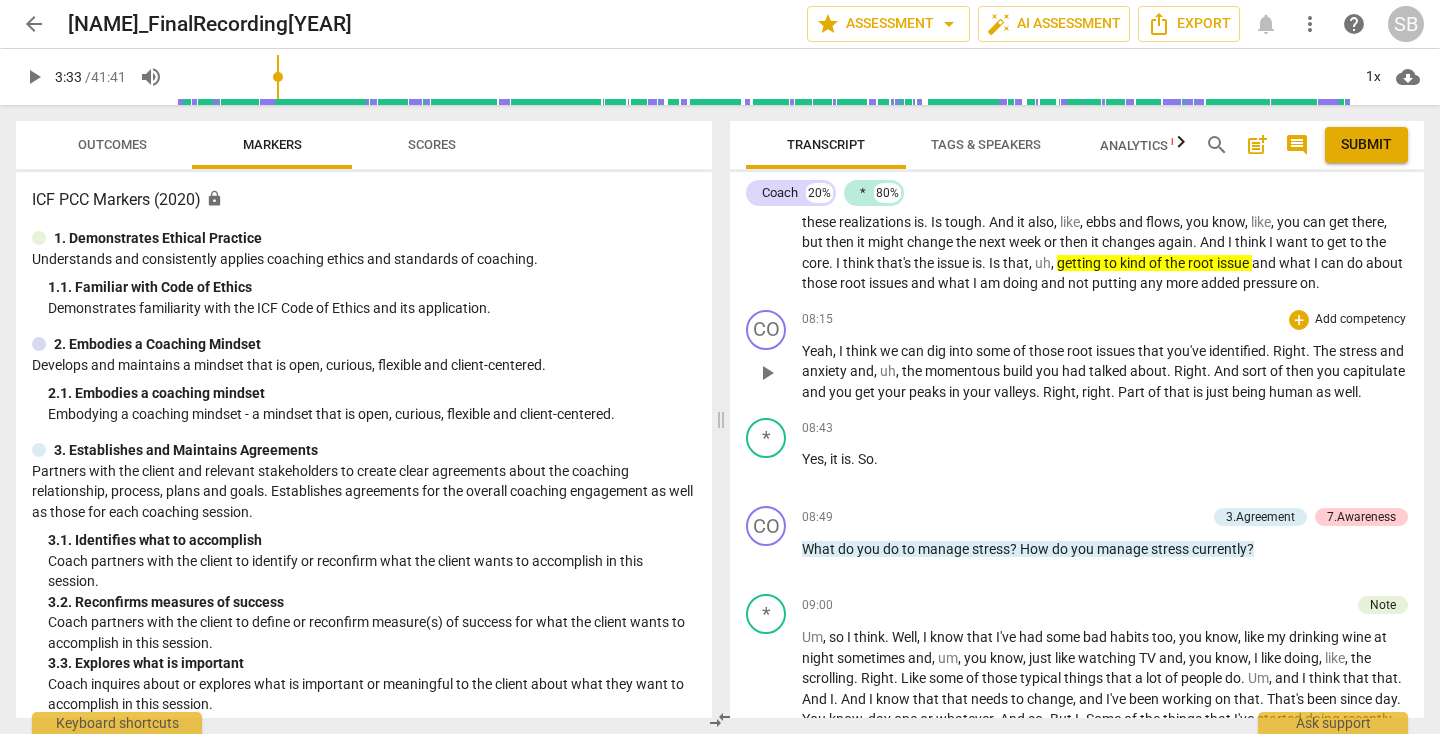 click on "play_arrow" at bounding box center [767, 373] 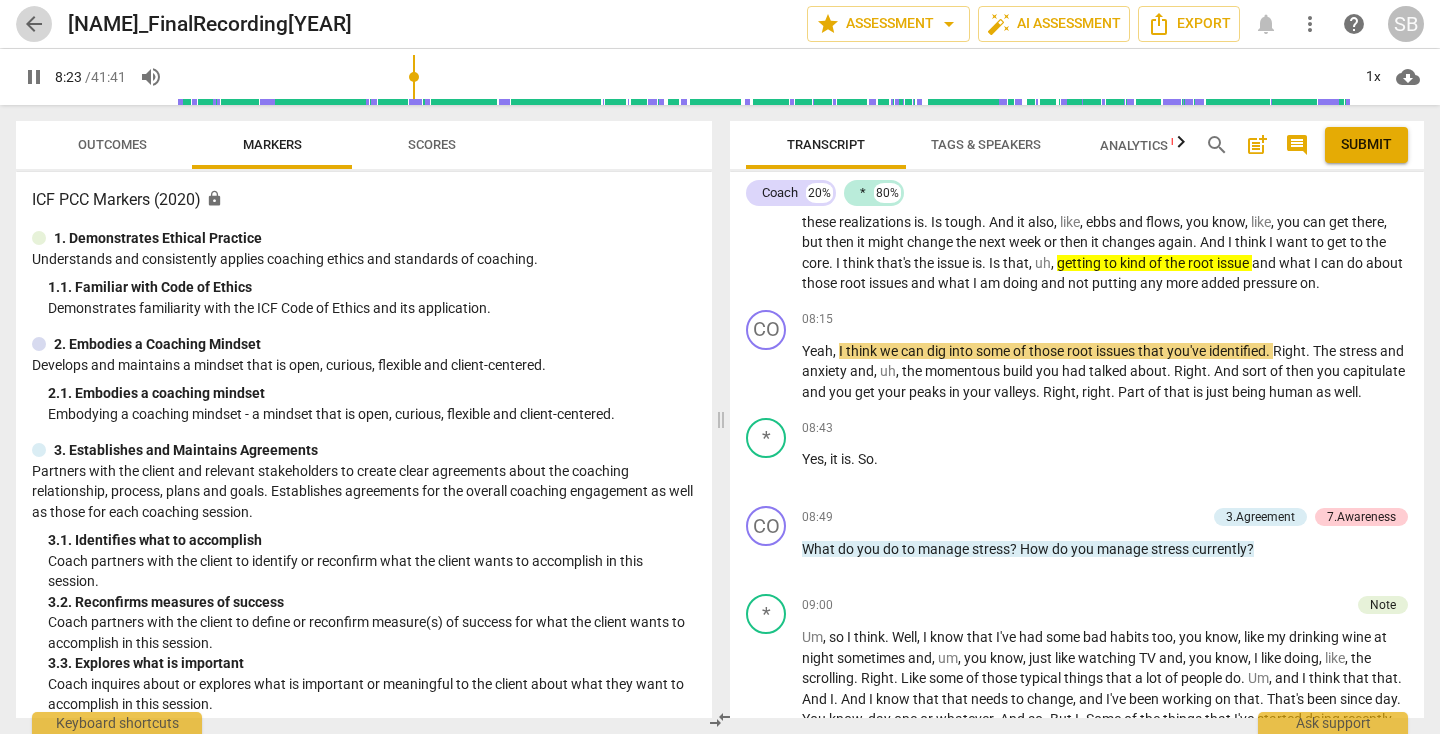 type on "504" 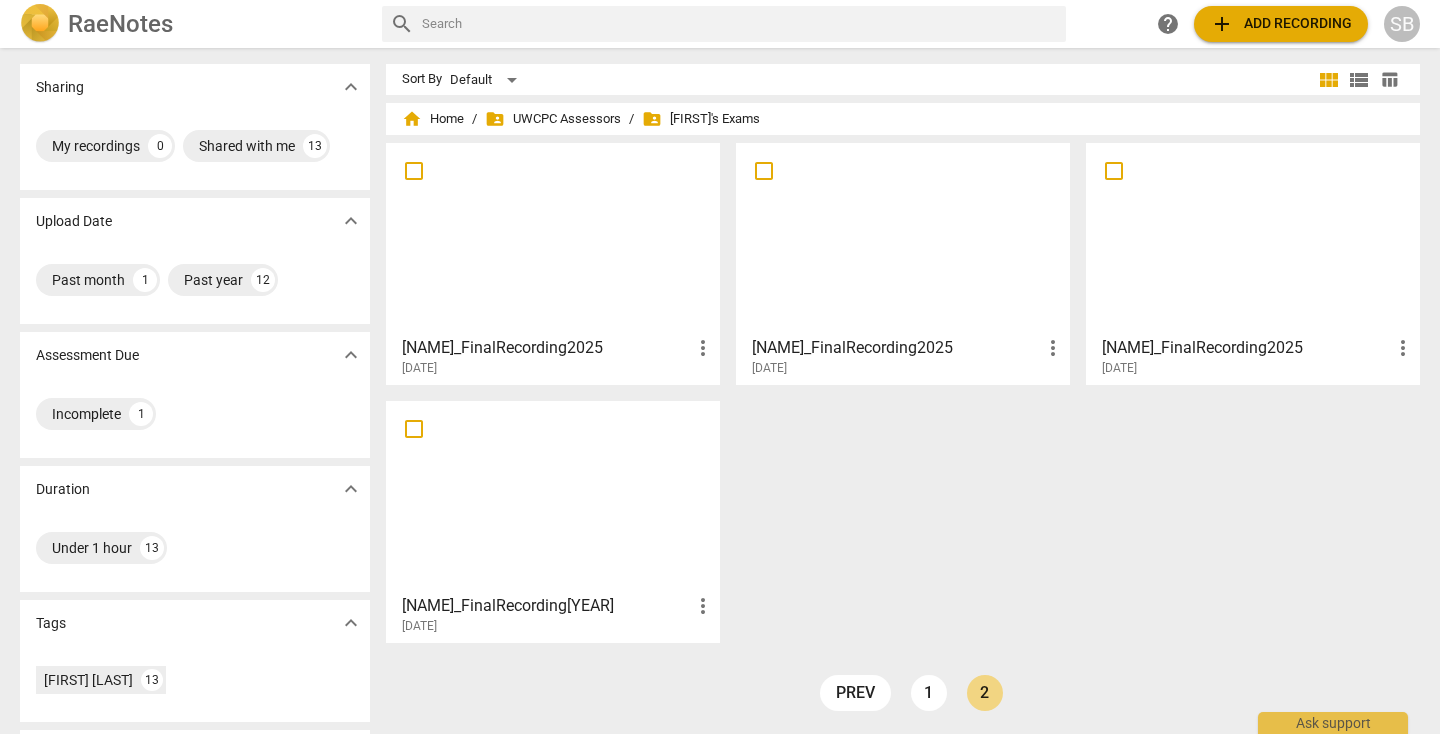 scroll, scrollTop: 0, scrollLeft: 0, axis: both 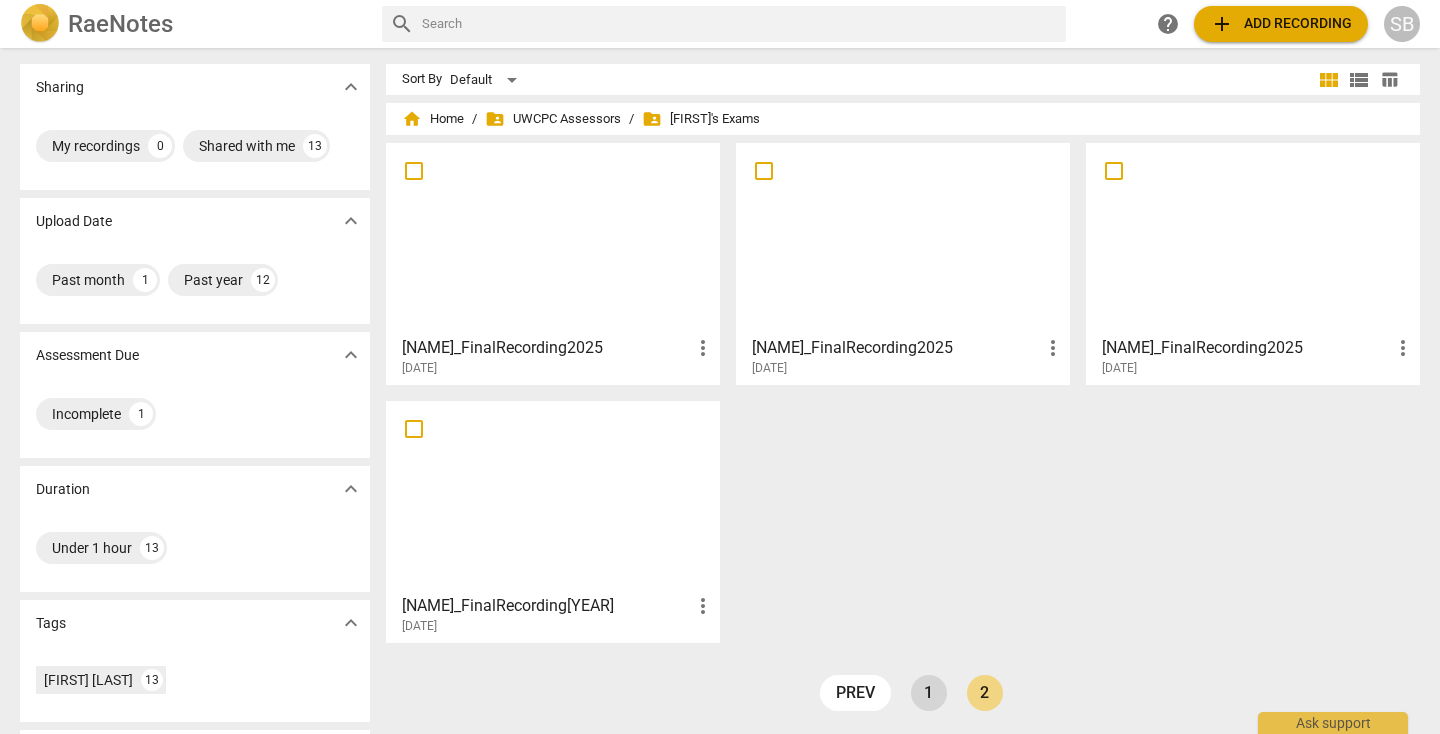 click on "1" at bounding box center [929, 693] 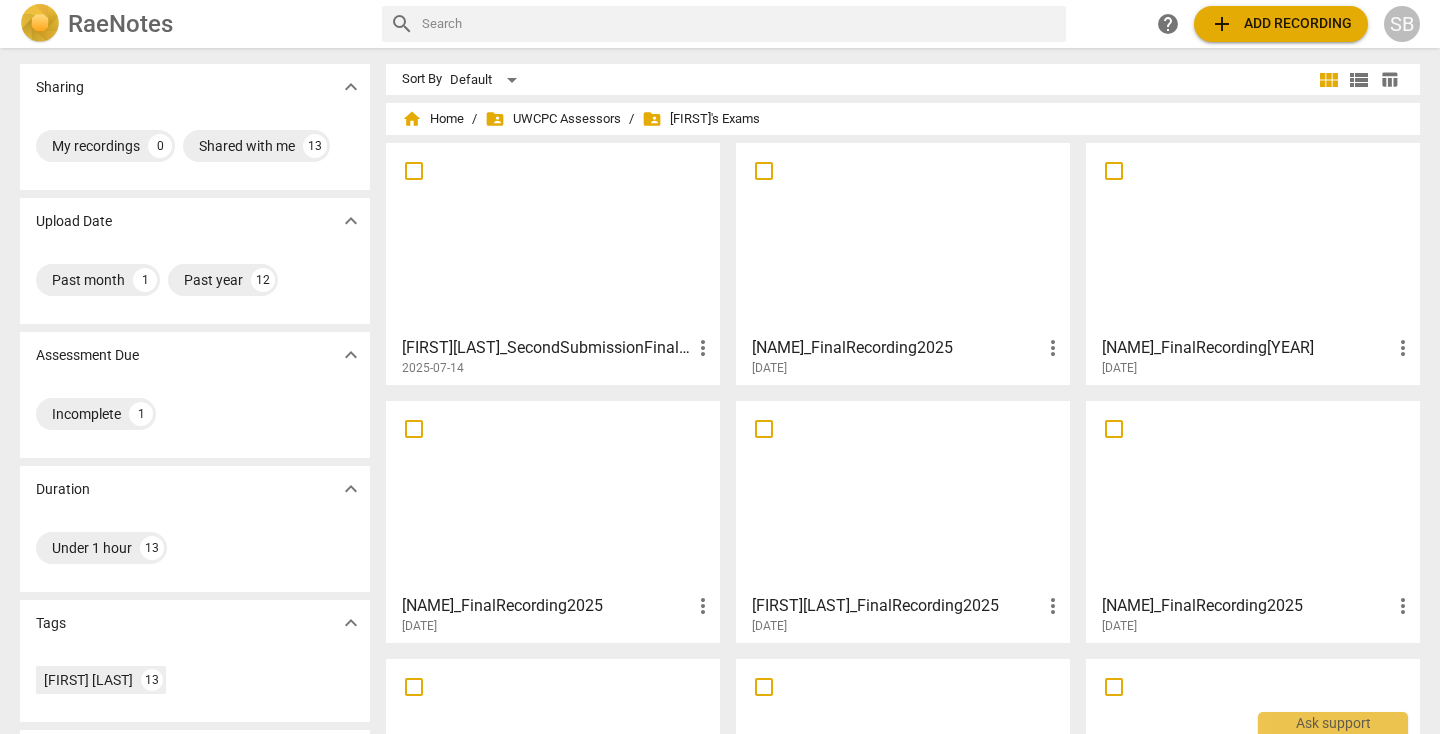 scroll, scrollTop: 0, scrollLeft: 0, axis: both 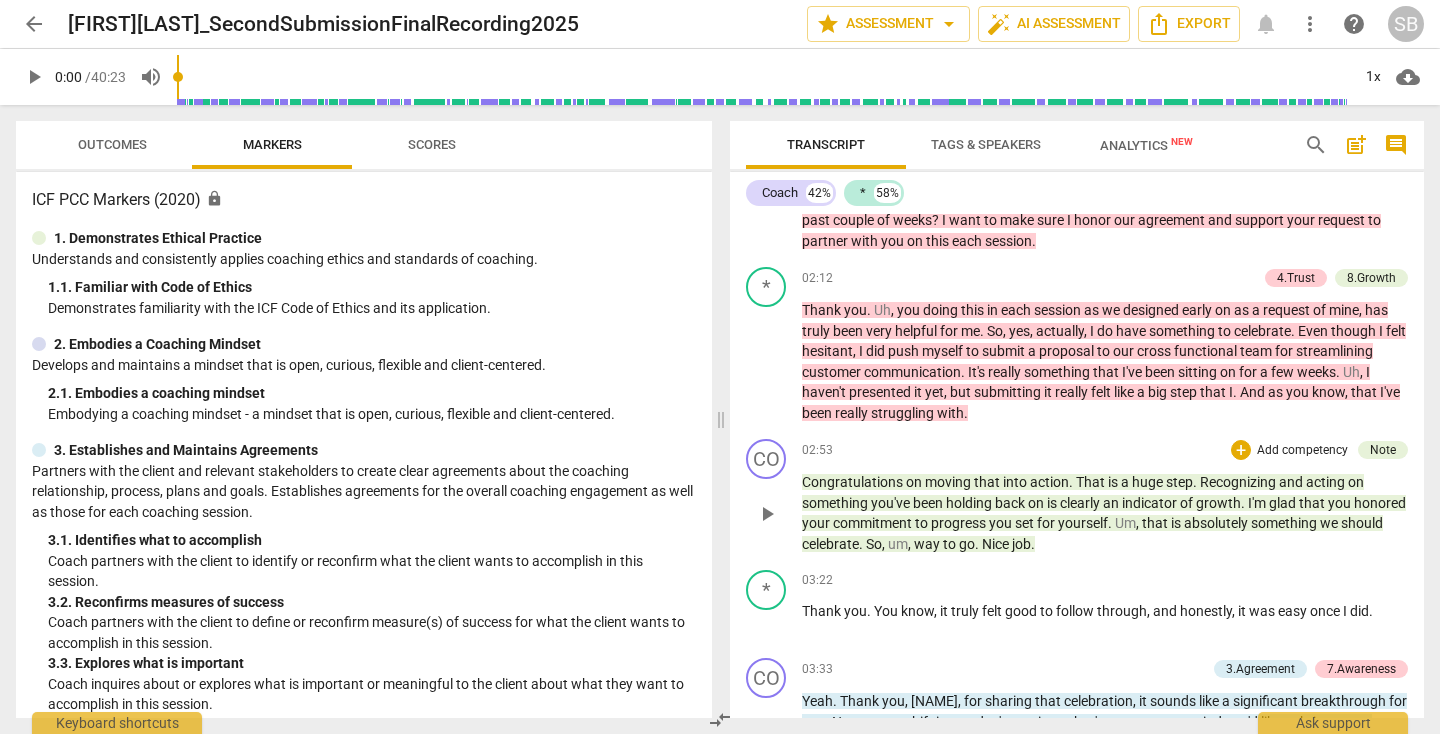 click on "play_arrow" at bounding box center [767, 514] 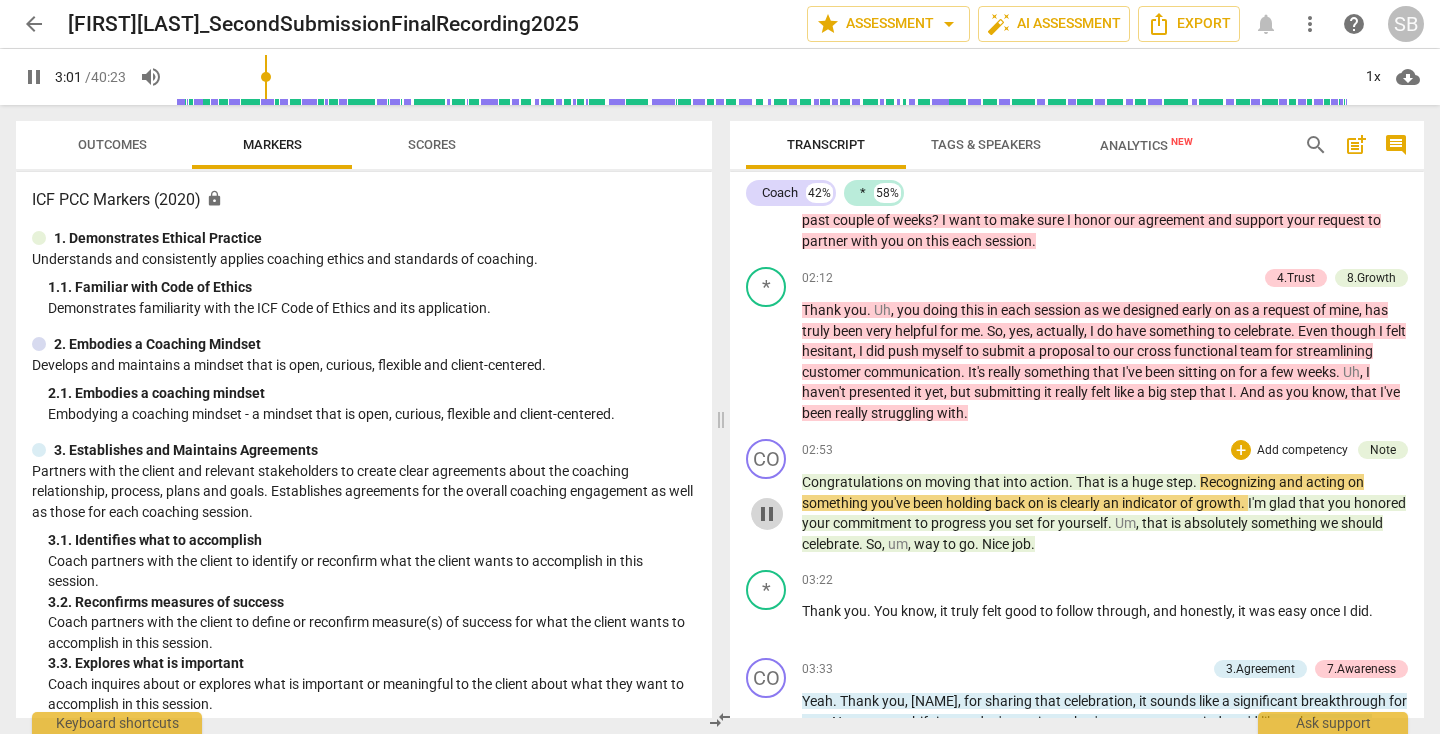 click on "pause" at bounding box center (767, 514) 